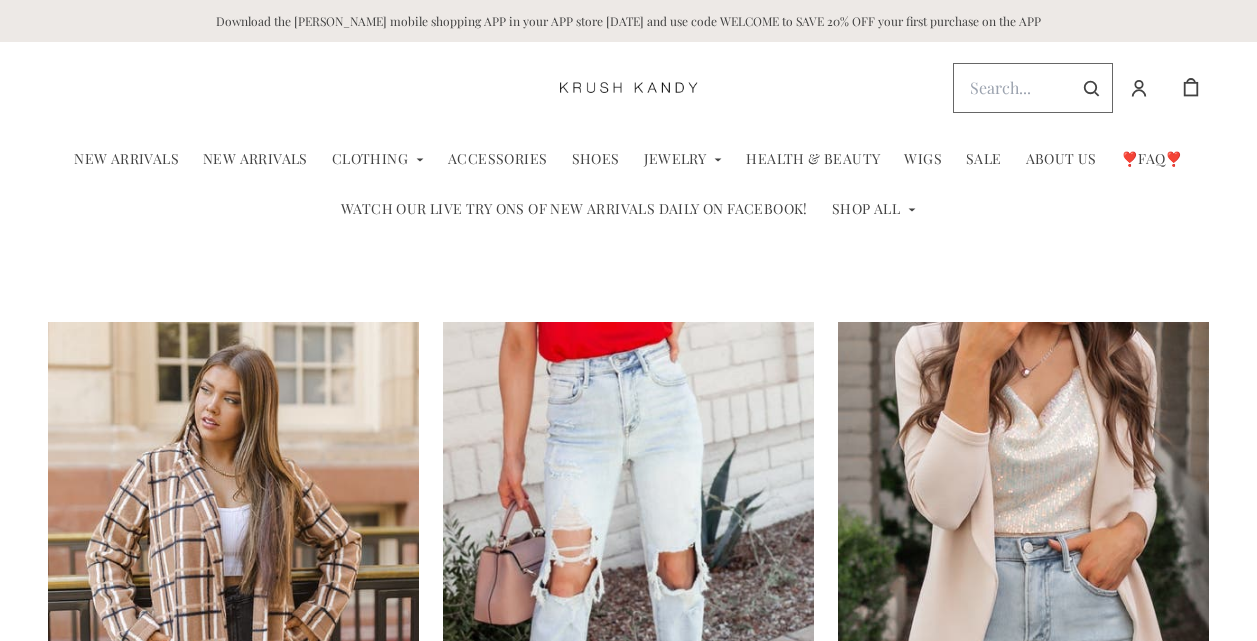 scroll, scrollTop: 0, scrollLeft: 0, axis: both 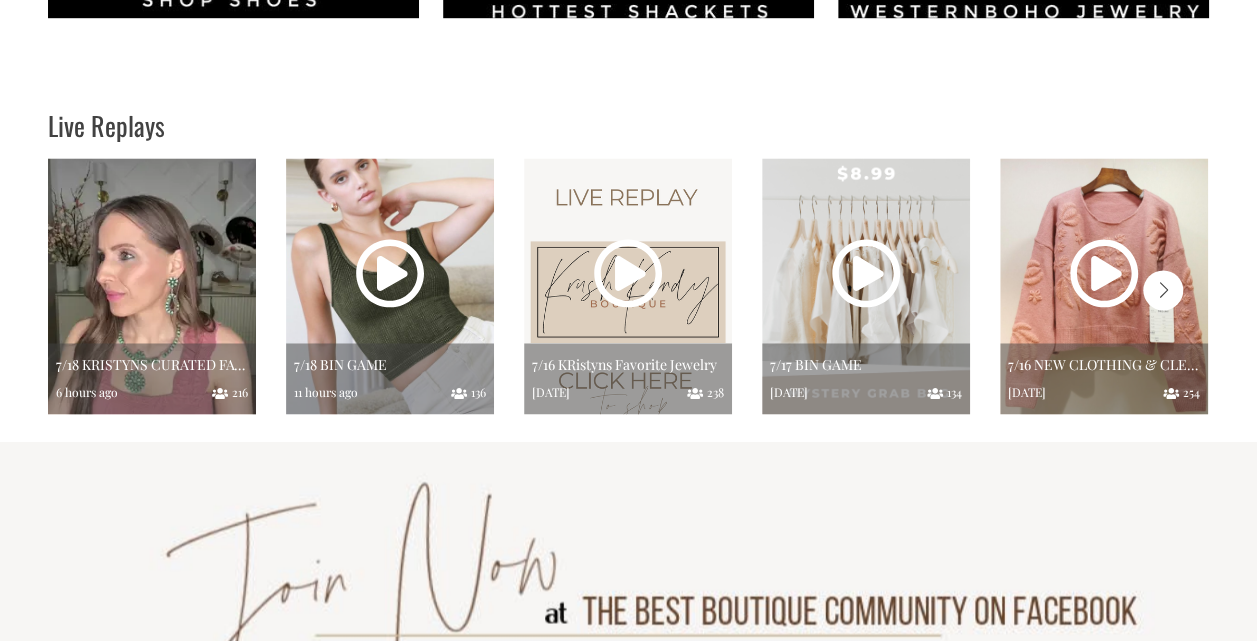 click at bounding box center [152, 286] 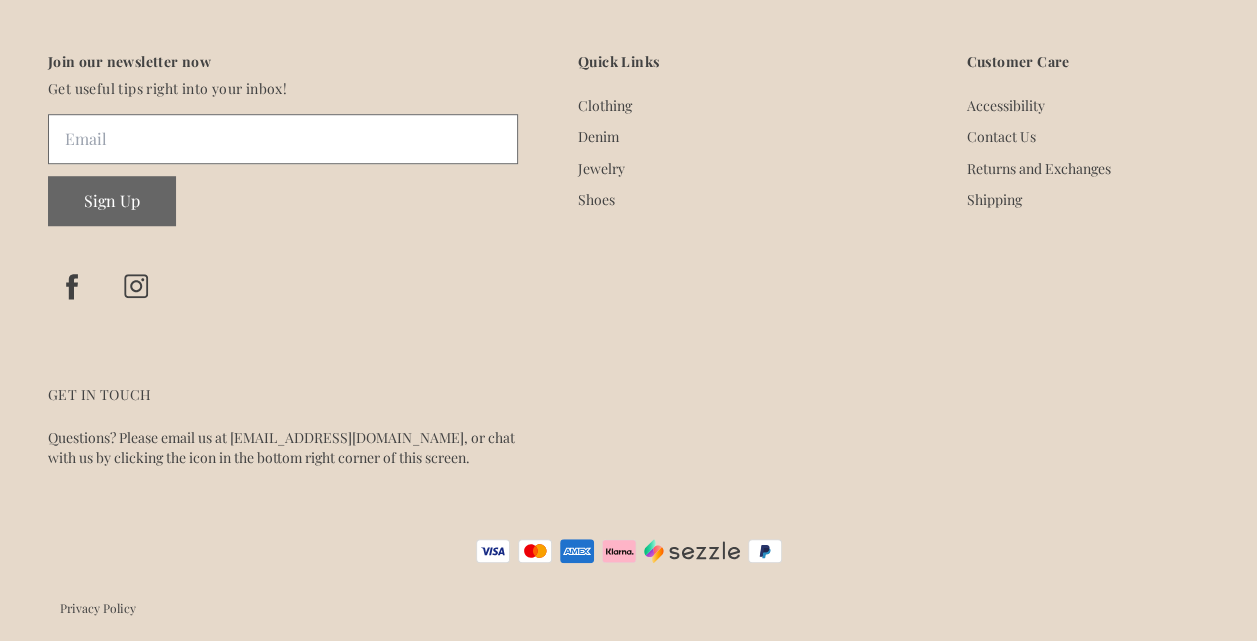 scroll, scrollTop: 0, scrollLeft: 0, axis: both 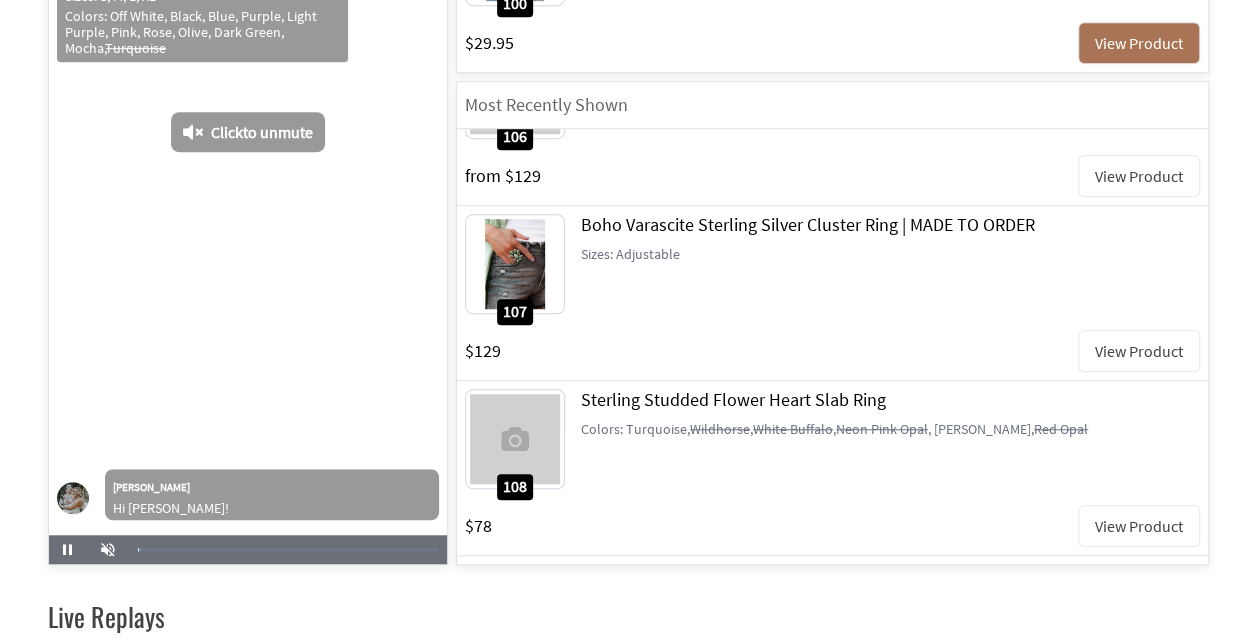 click on "View Product" at bounding box center (1139, 526) 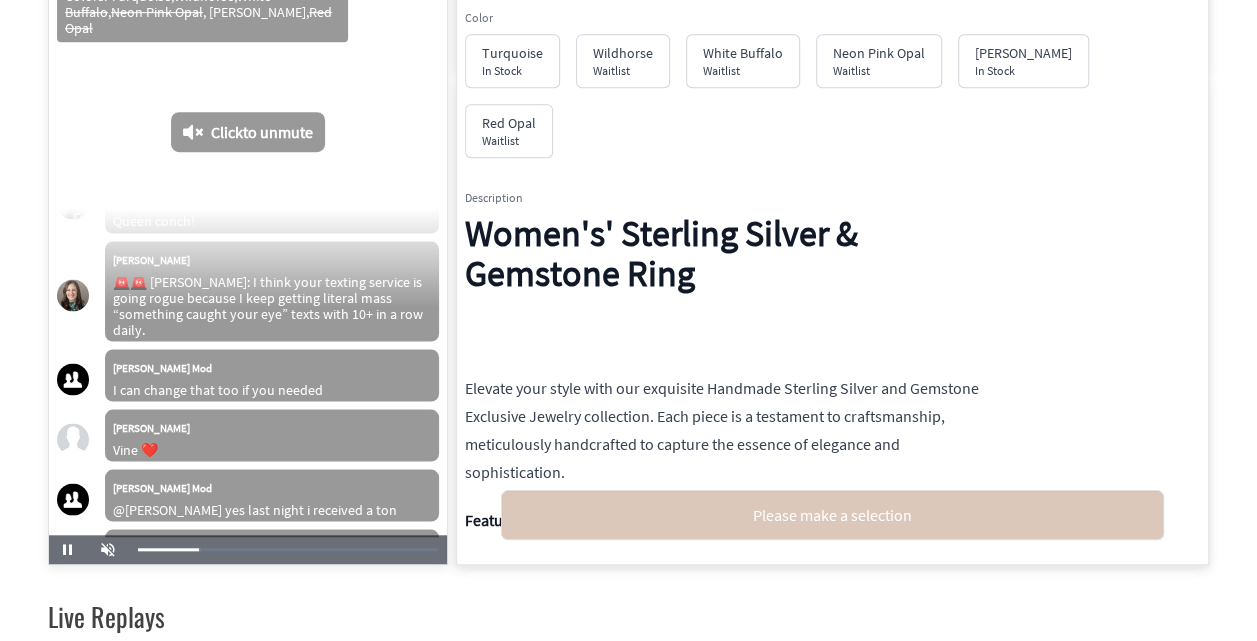 scroll, scrollTop: 9499, scrollLeft: 0, axis: vertical 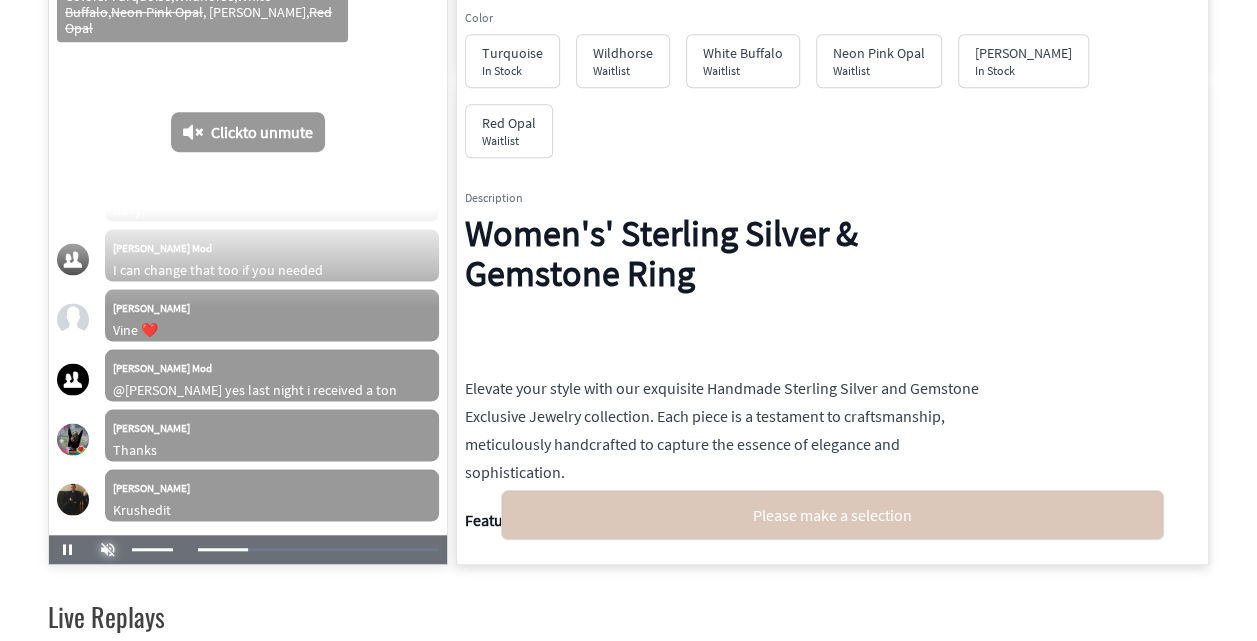 click at bounding box center (108, 550) 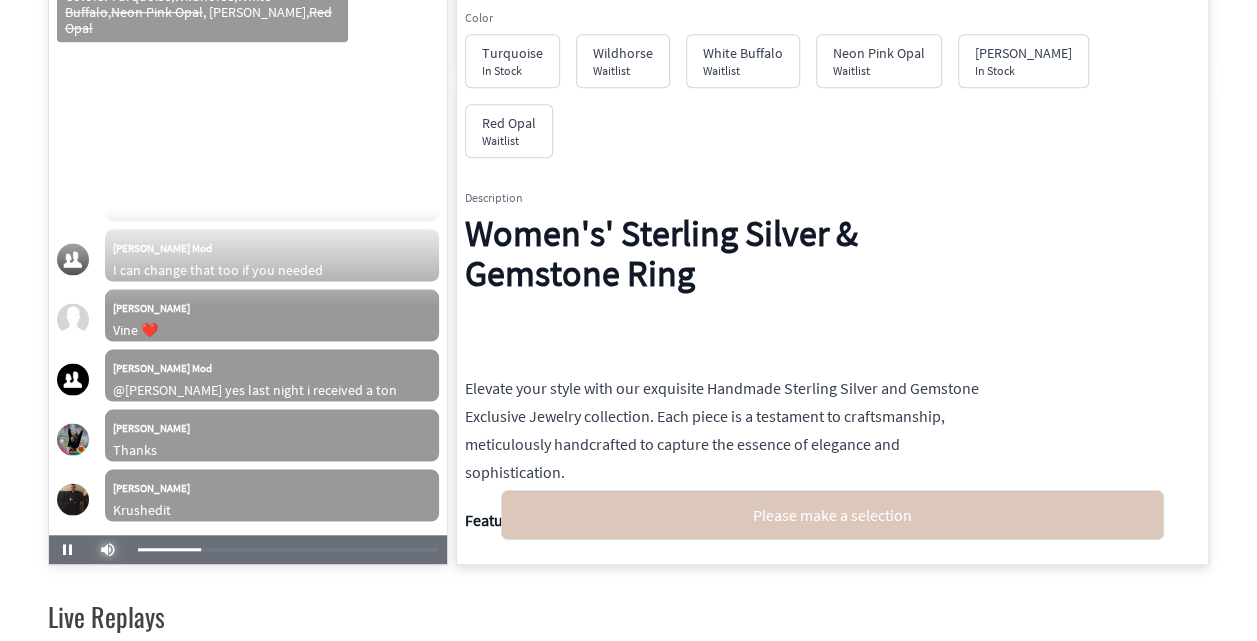 scroll, scrollTop: 9559, scrollLeft: 0, axis: vertical 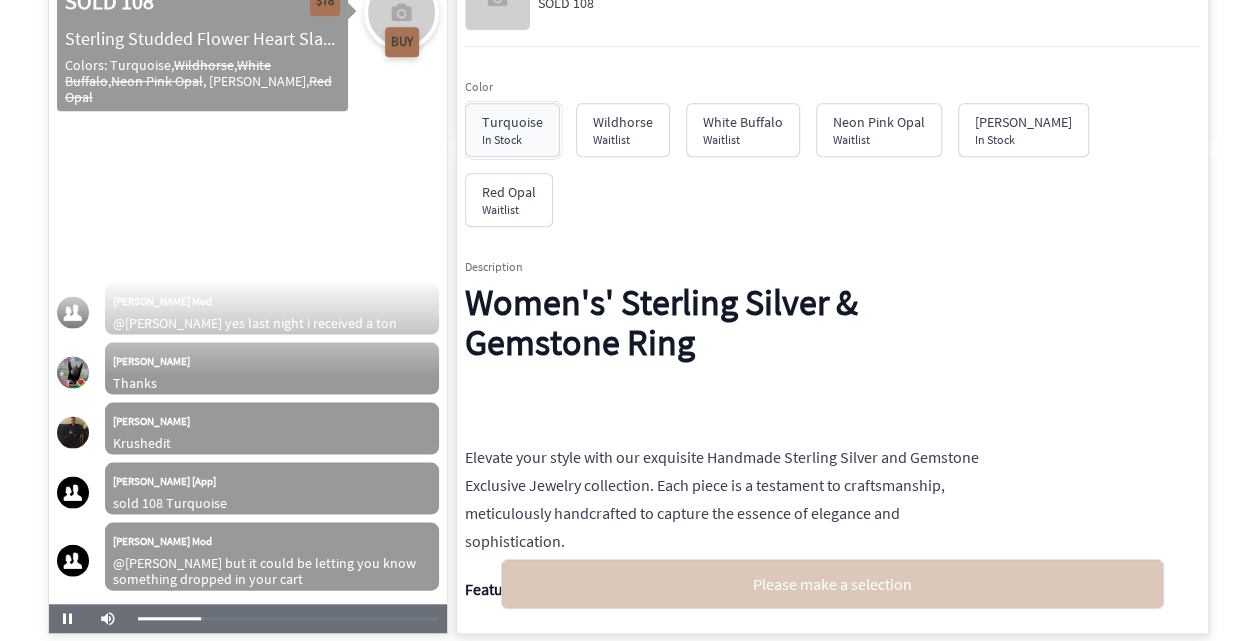 click on "In Stock" at bounding box center (512, 140) 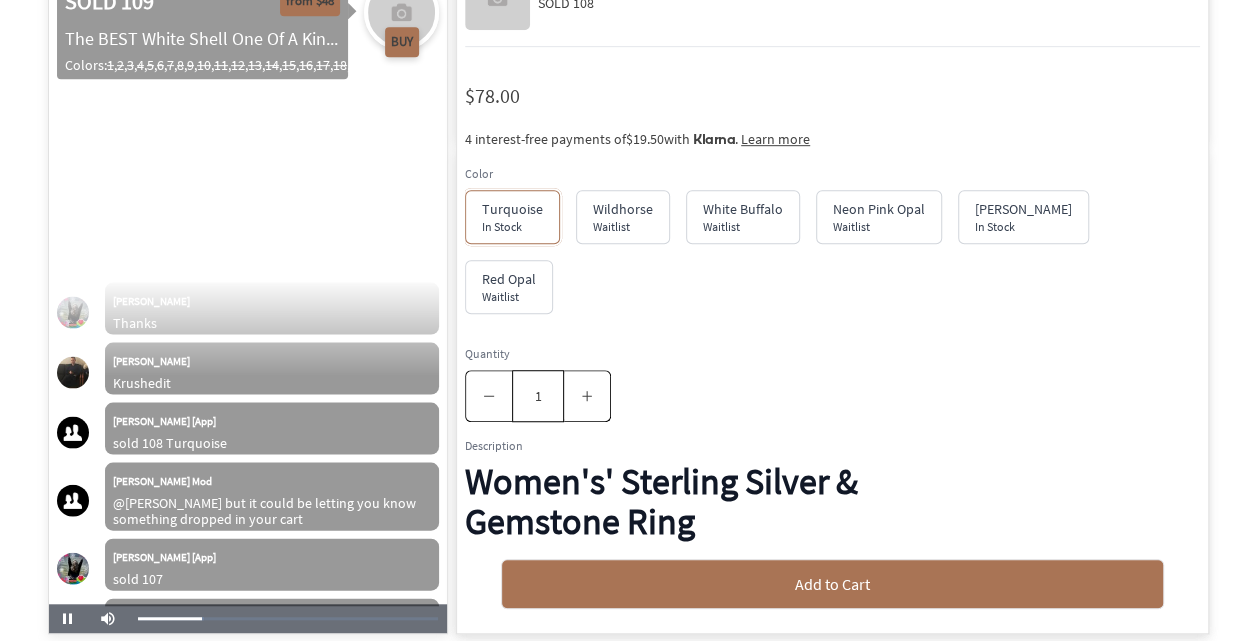 scroll, scrollTop: 9755, scrollLeft: 0, axis: vertical 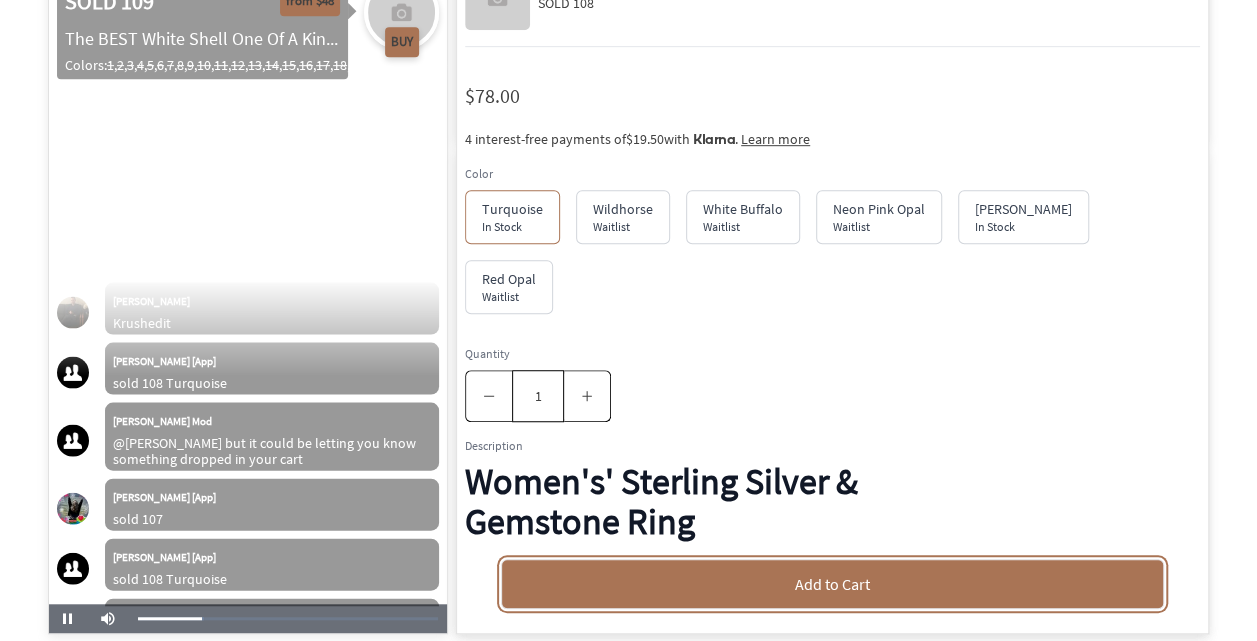 click on "Add to Cart" at bounding box center [832, 584] 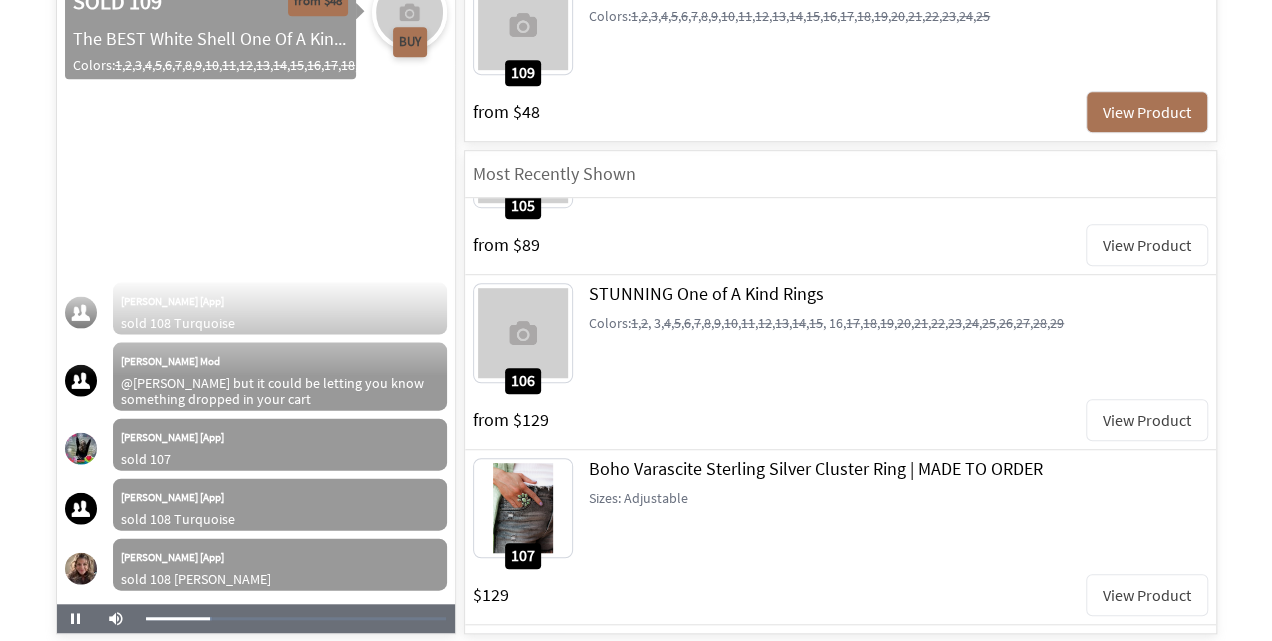 scroll, scrollTop: 9875, scrollLeft: 0, axis: vertical 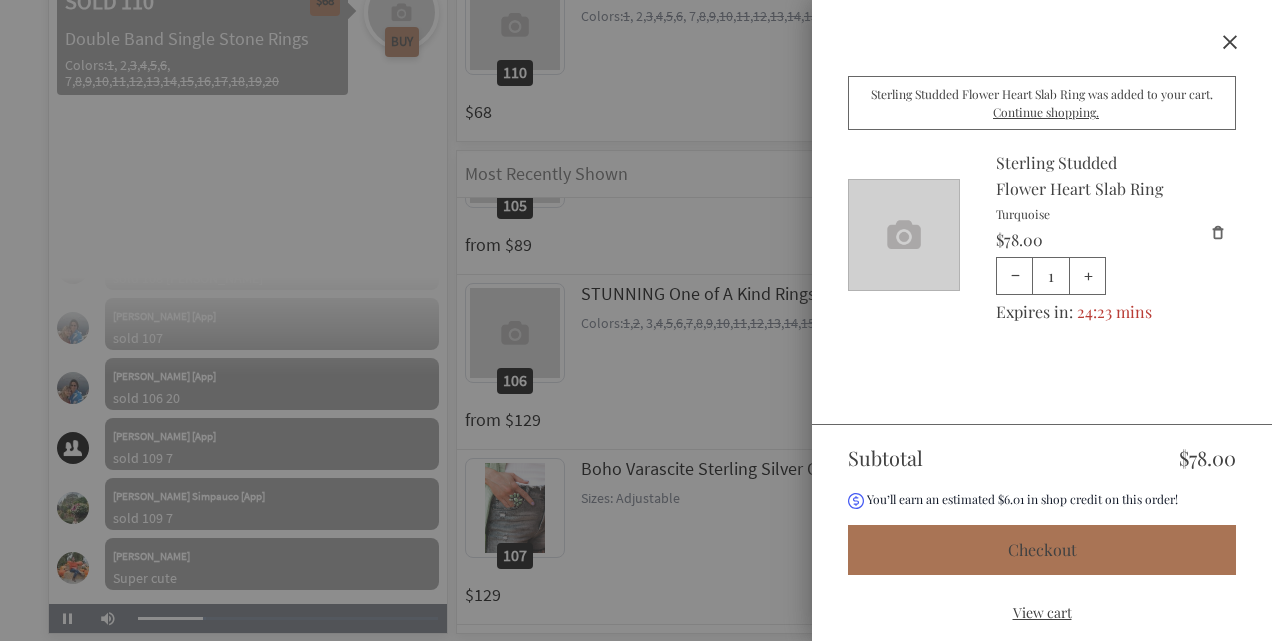 click on "Close" 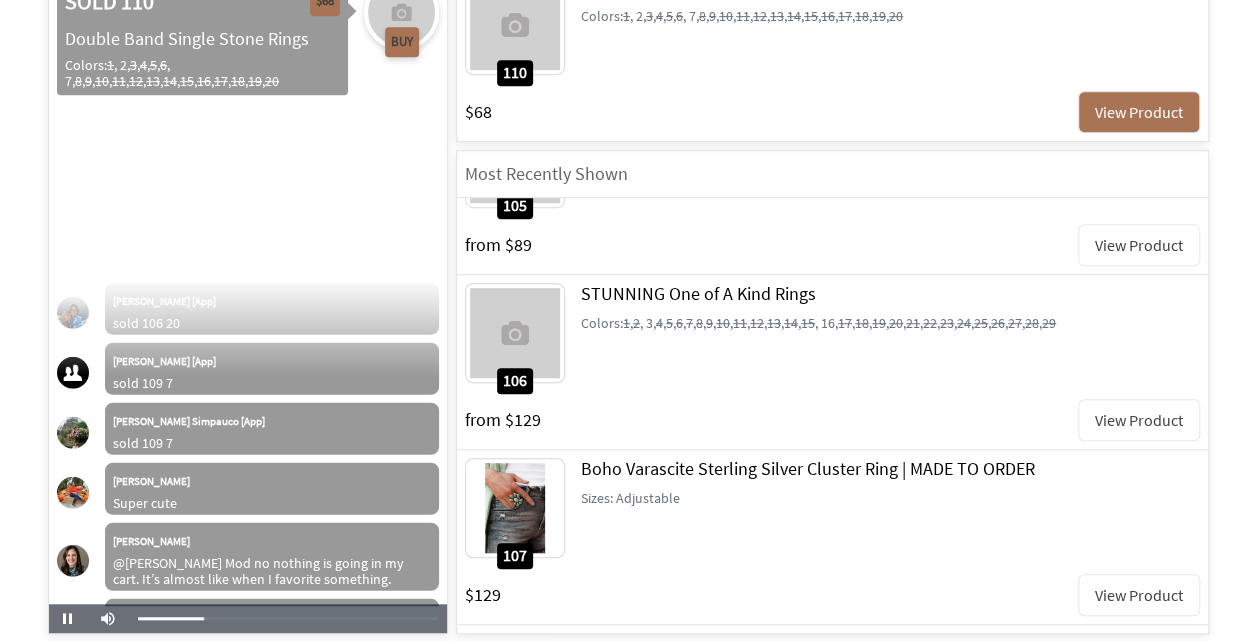 scroll, scrollTop: 10251, scrollLeft: 0, axis: vertical 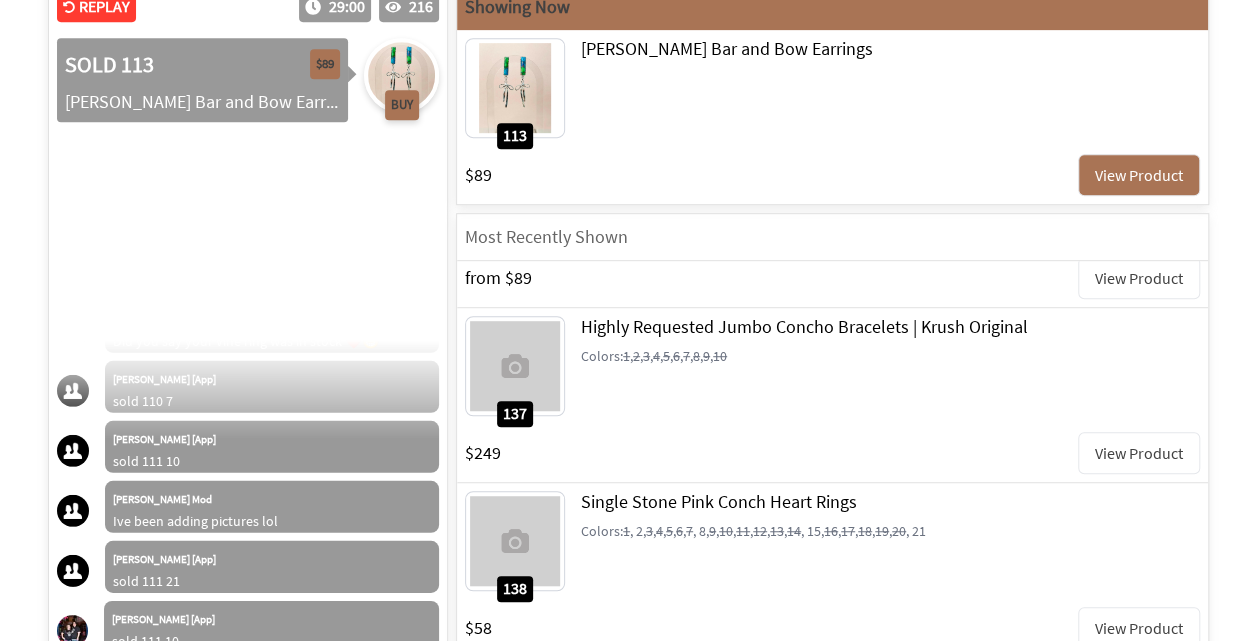 click on "View Product" at bounding box center [1139, 628] 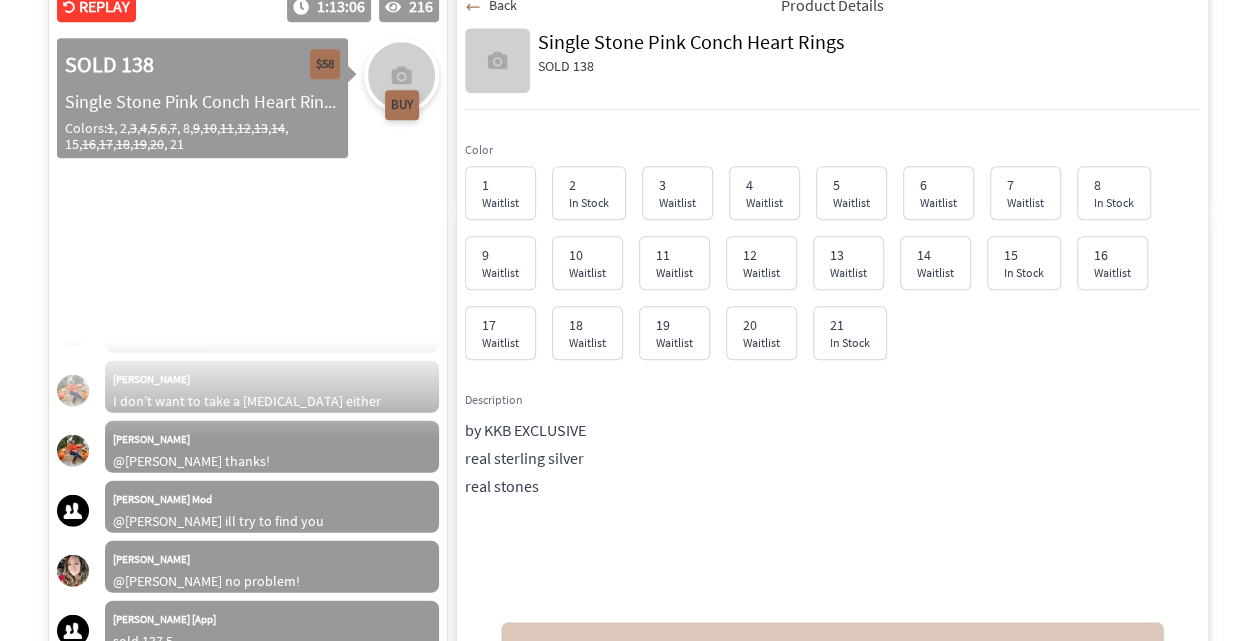 scroll, scrollTop: 25355, scrollLeft: 0, axis: vertical 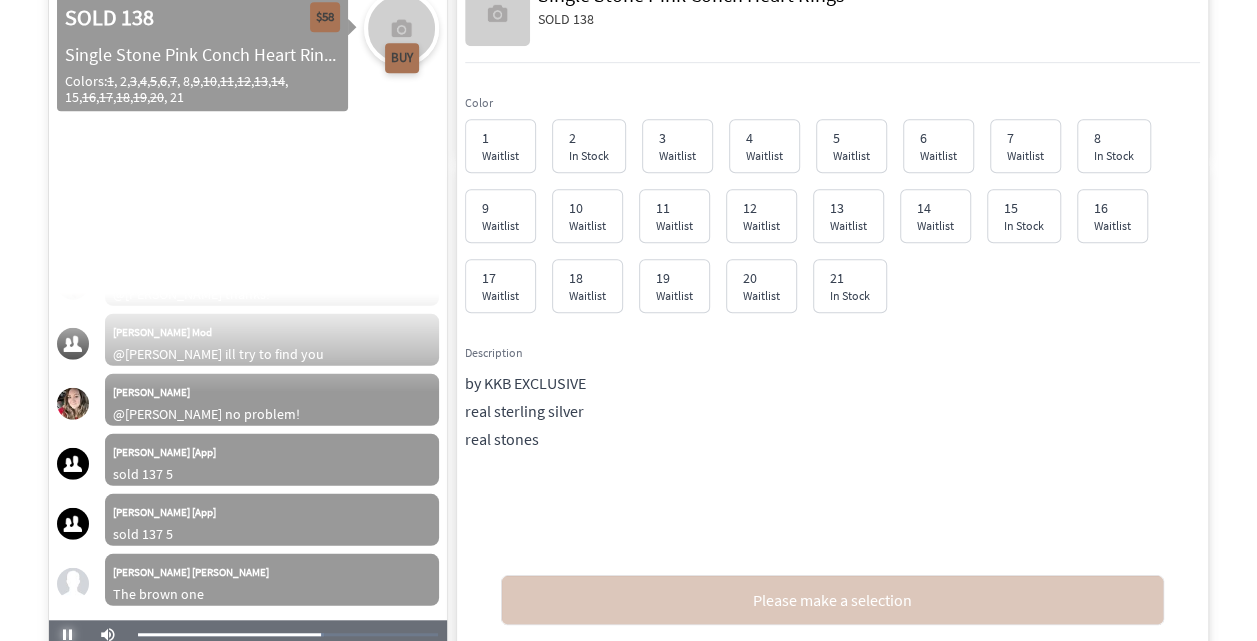 click at bounding box center (68, 635) 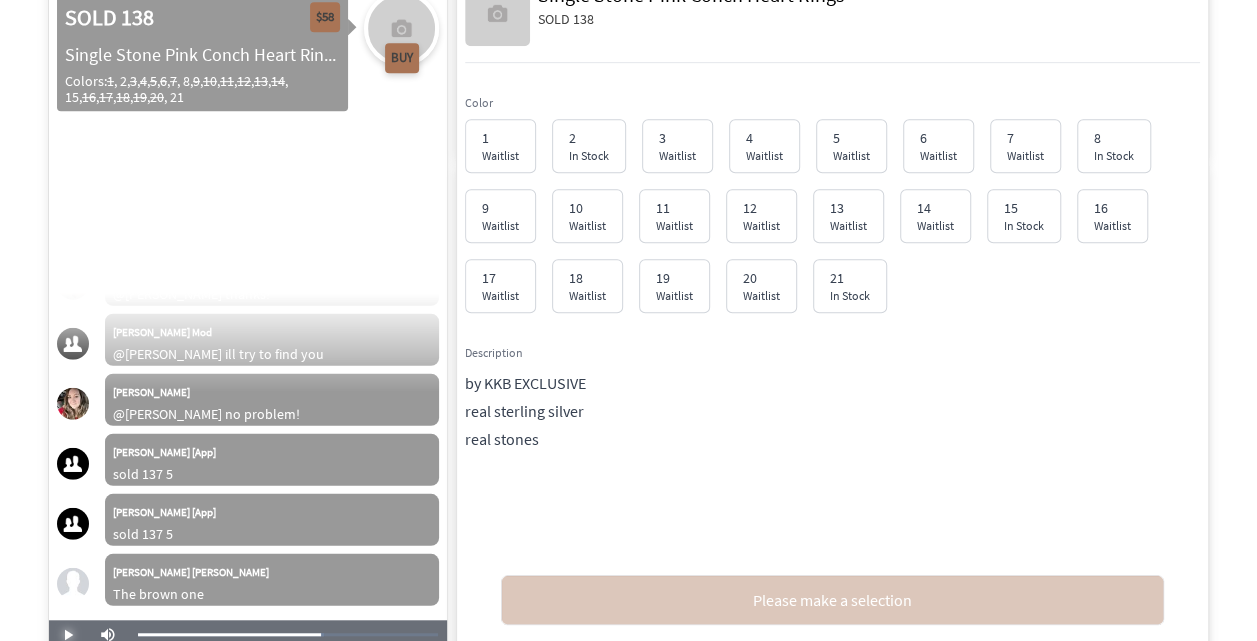 click at bounding box center [68, 635] 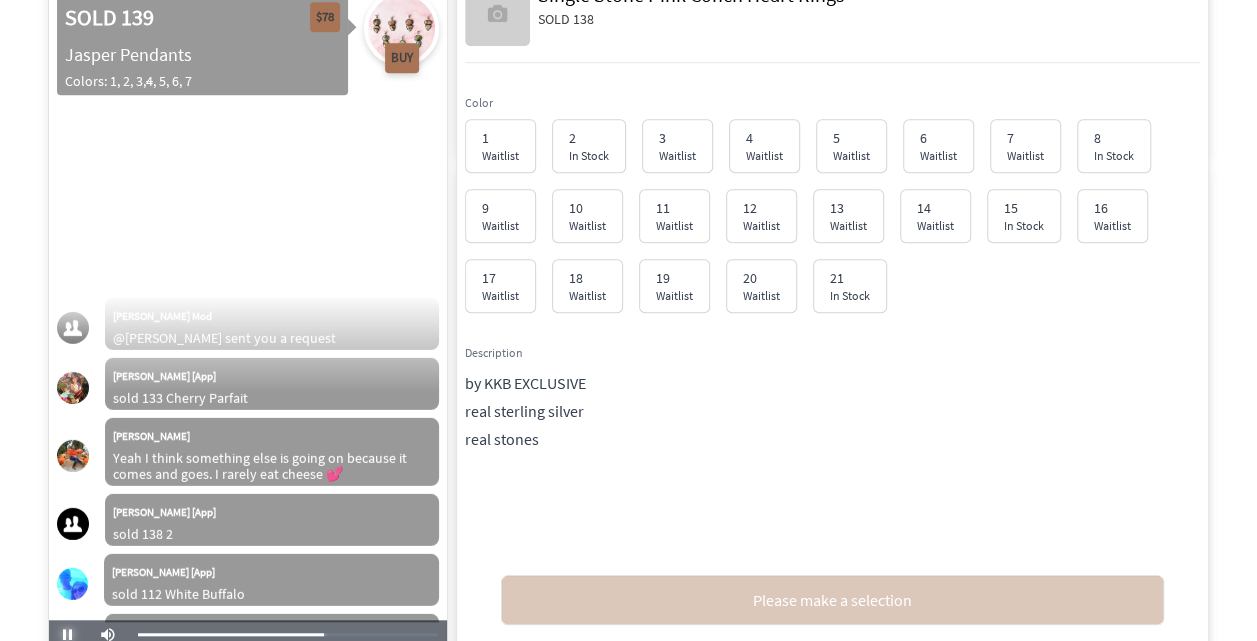 scroll, scrollTop: 25943, scrollLeft: 0, axis: vertical 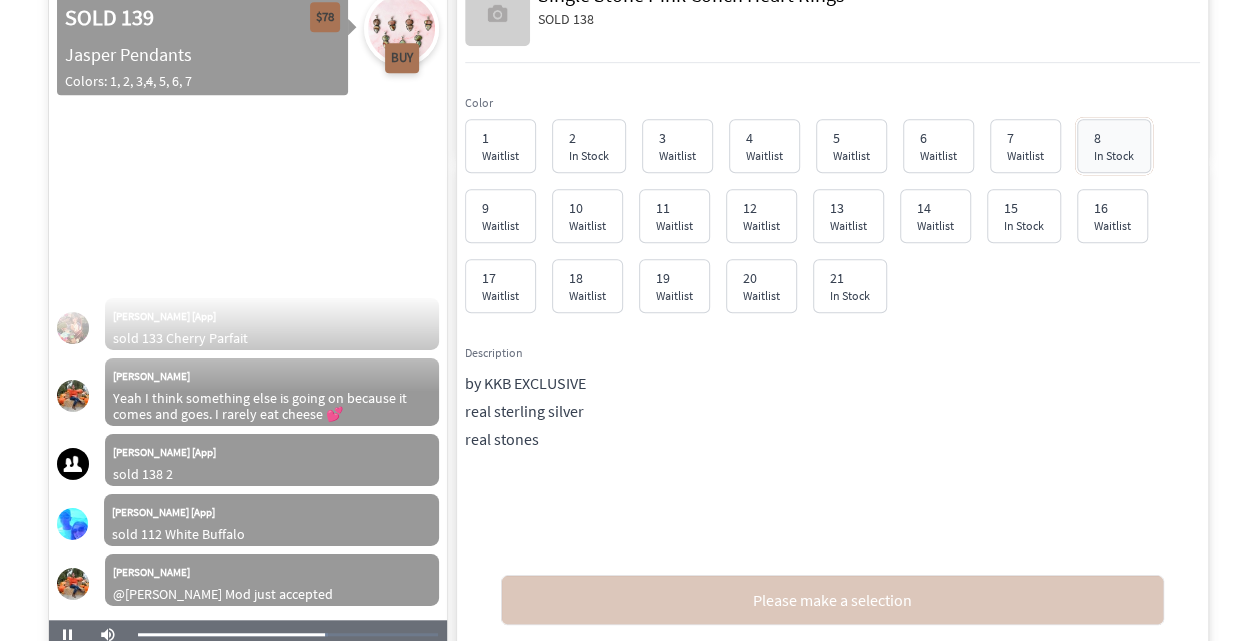 click on "8" at bounding box center (1114, 138) 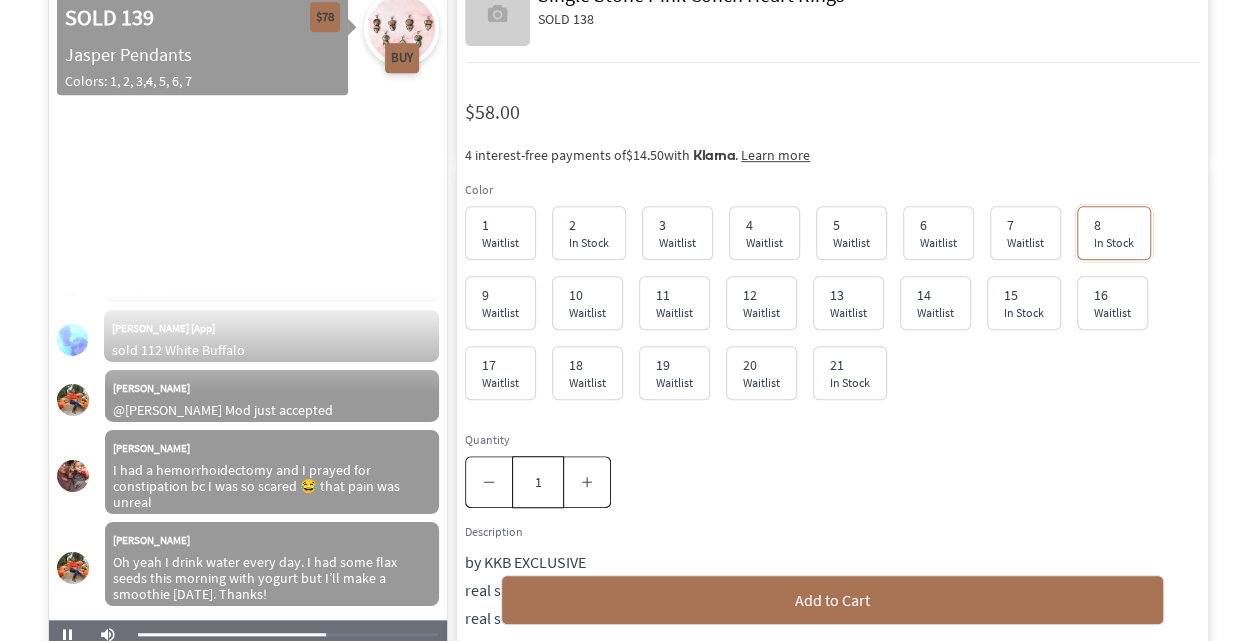 scroll, scrollTop: 26187, scrollLeft: 0, axis: vertical 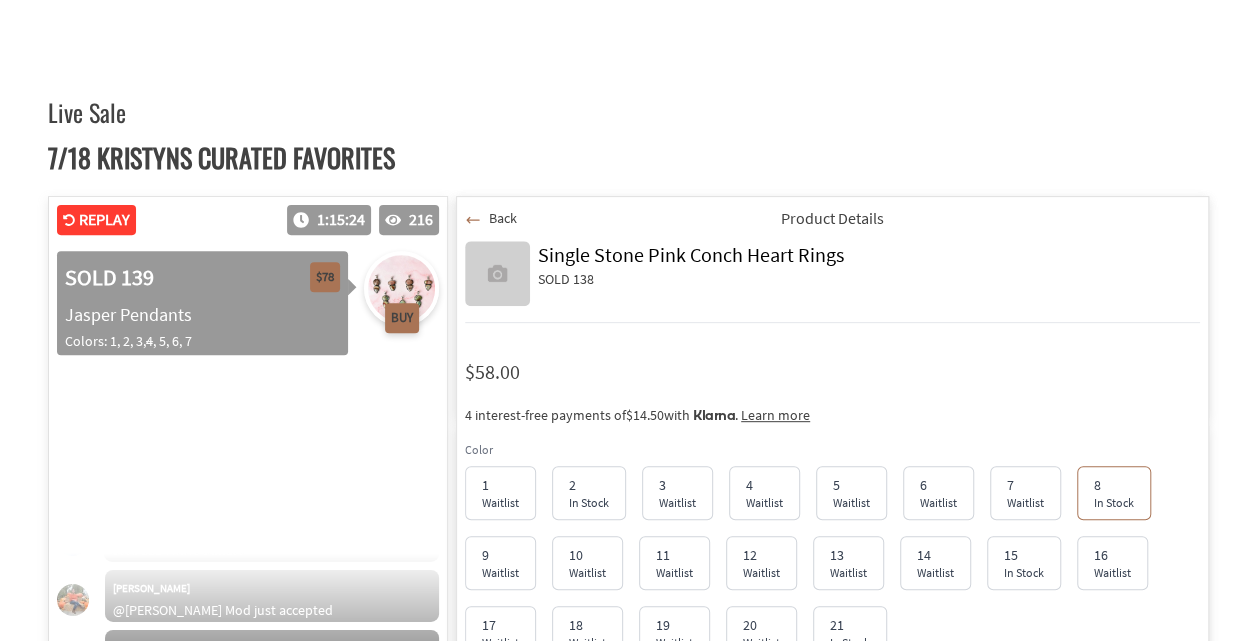click on "Back" at bounding box center (503, 218) 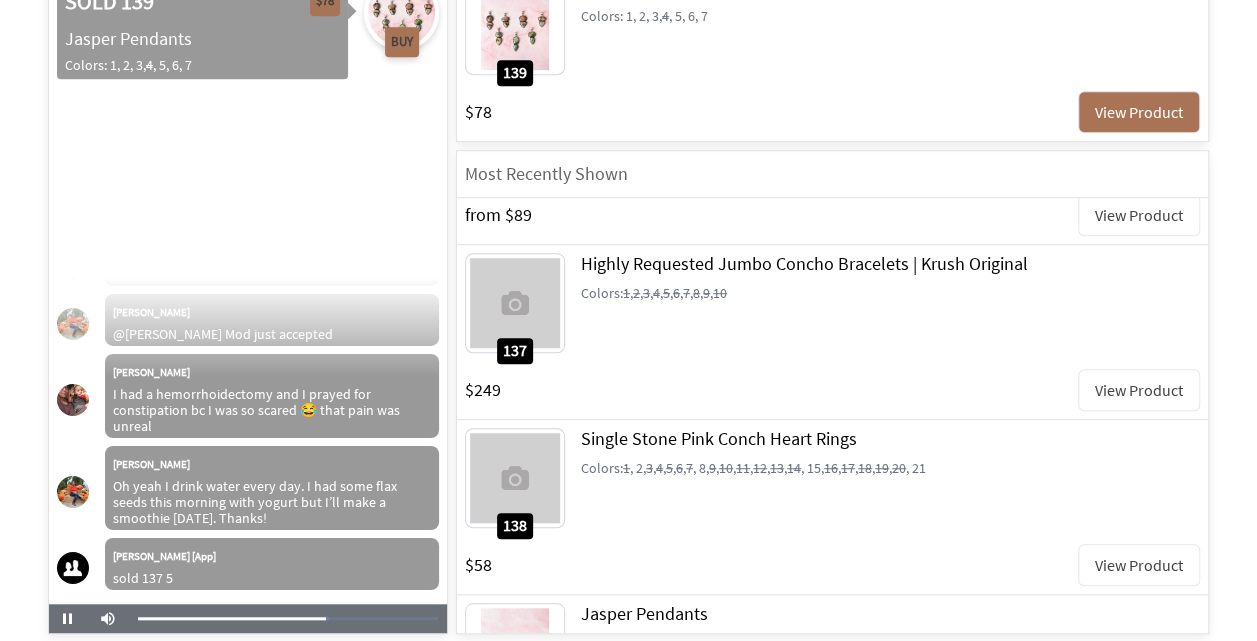 scroll, scrollTop: 517, scrollLeft: 0, axis: vertical 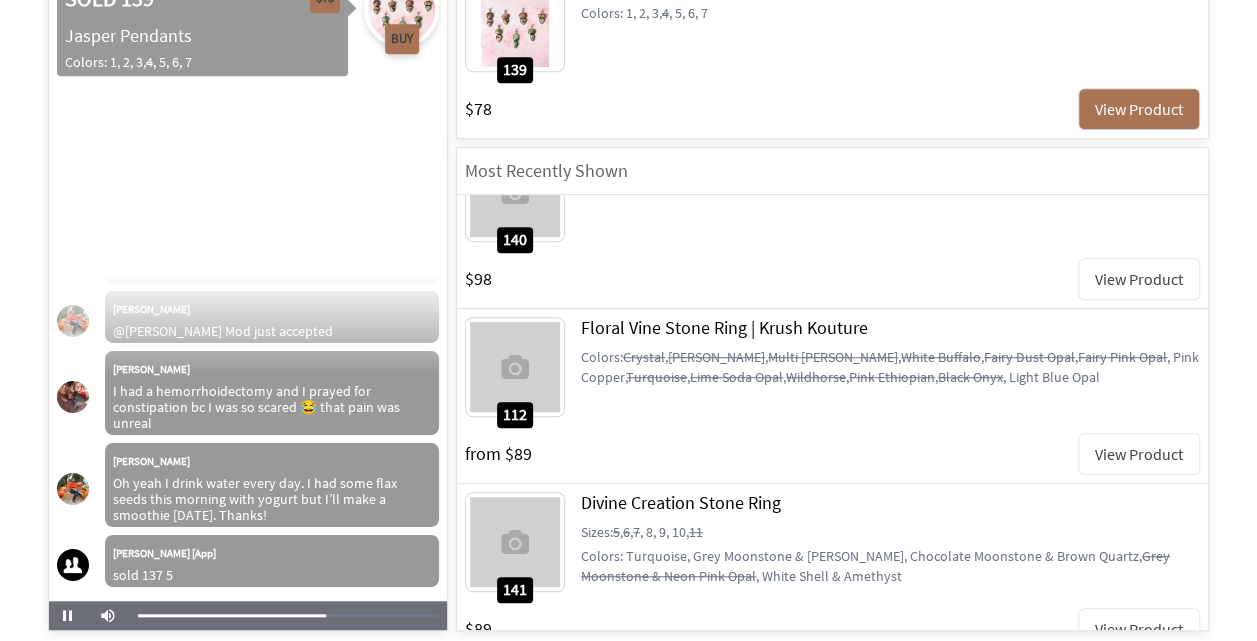 click on "View Product" at bounding box center [1139, 454] 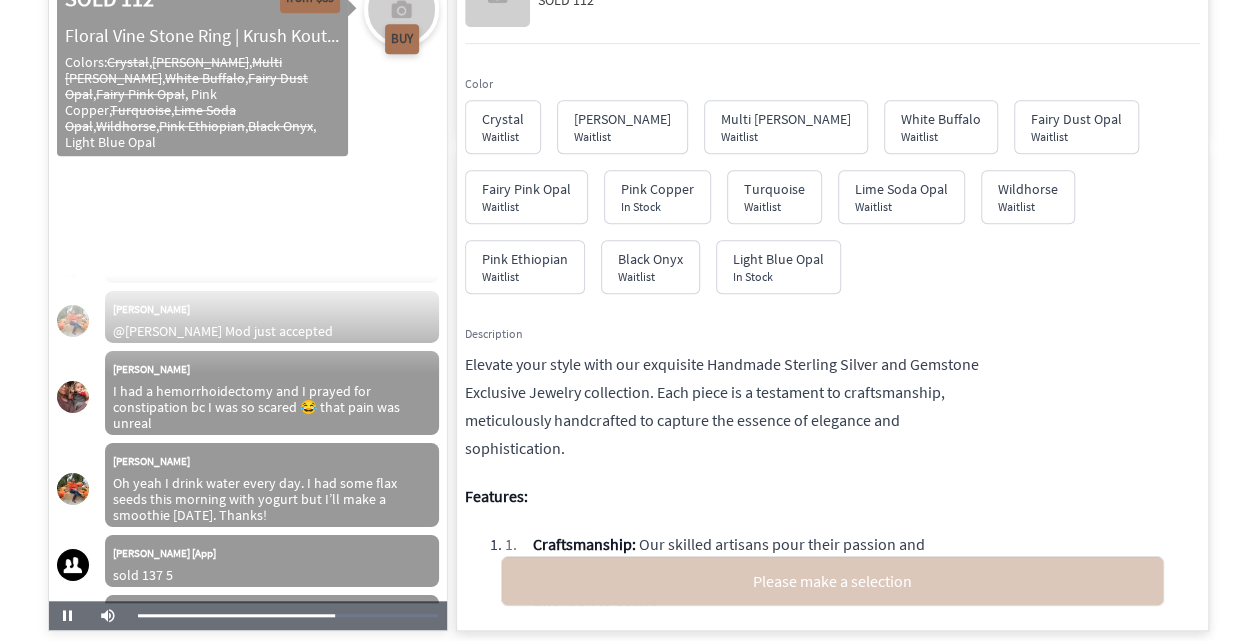 scroll, scrollTop: 27307, scrollLeft: 0, axis: vertical 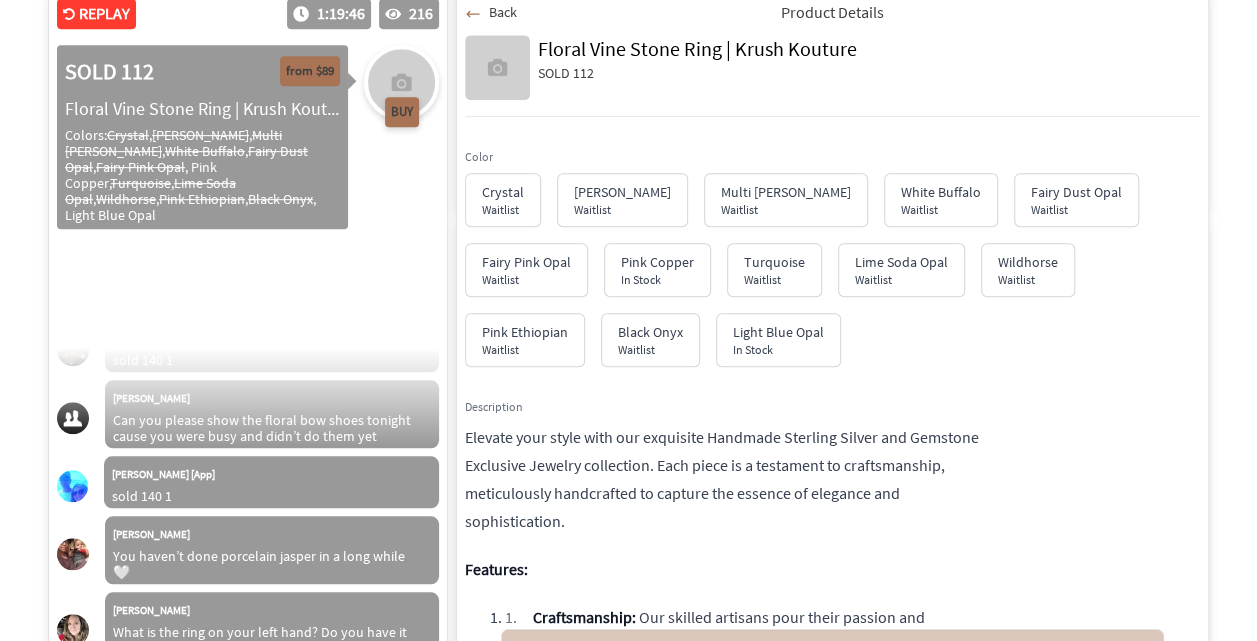 click on "Back" at bounding box center [503, 12] 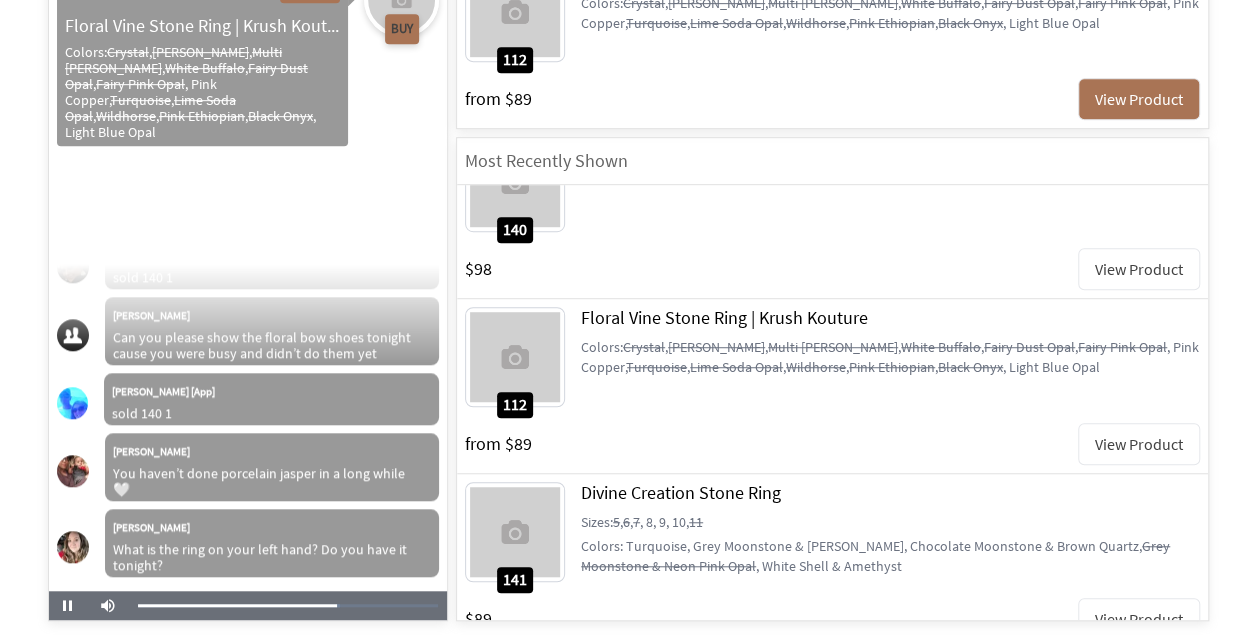 scroll, scrollTop: 542, scrollLeft: 0, axis: vertical 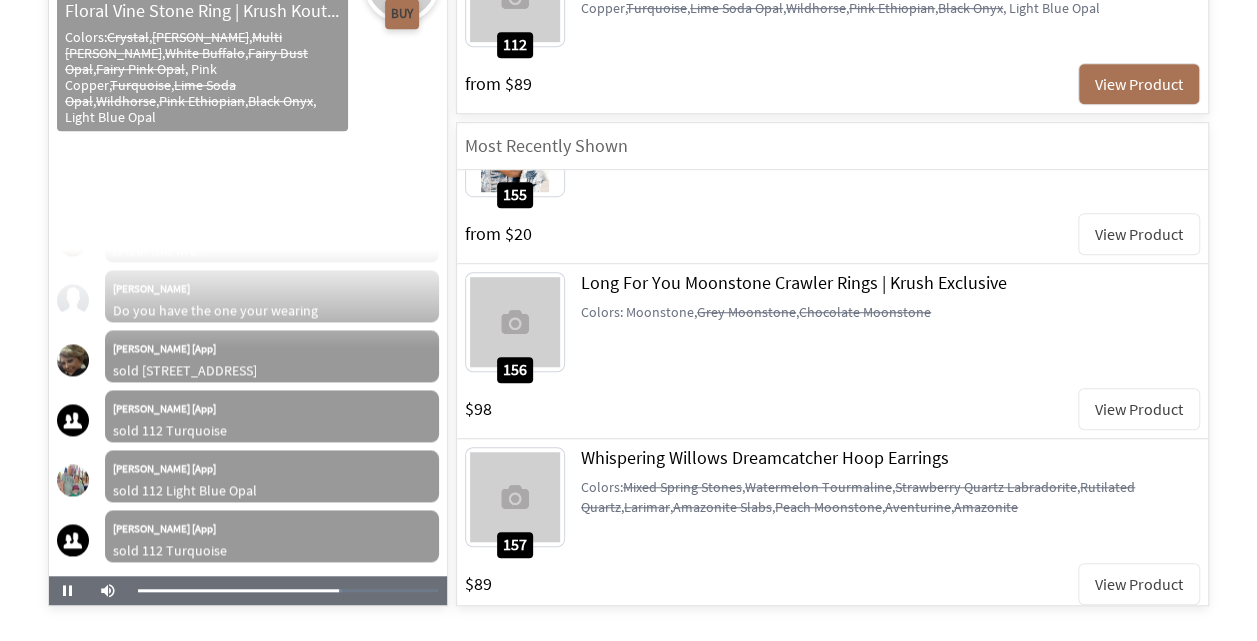 click on "View Product" at bounding box center [1139, 584] 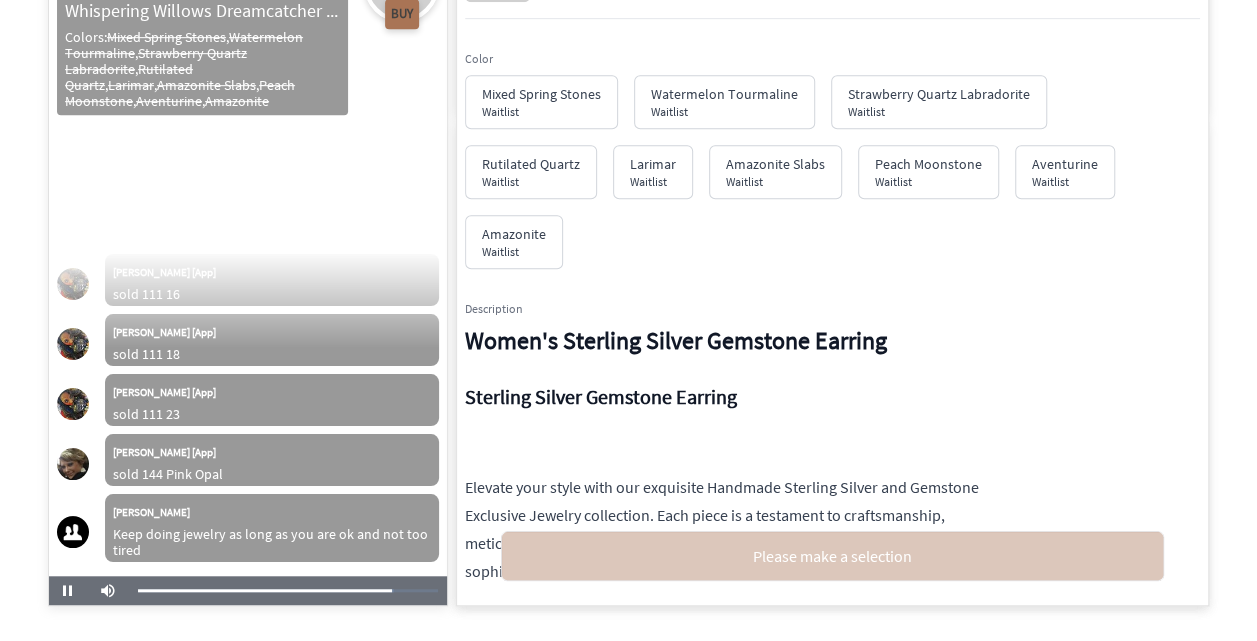 scroll, scrollTop: 34087, scrollLeft: 0, axis: vertical 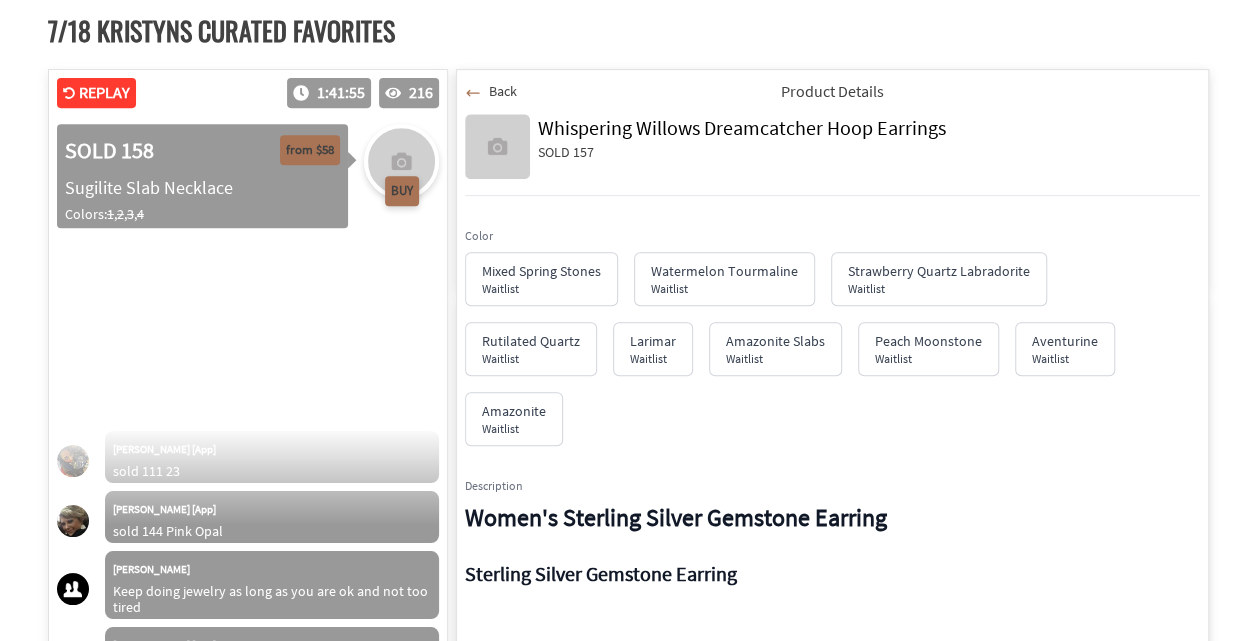 click on "Back" at bounding box center [503, 91] 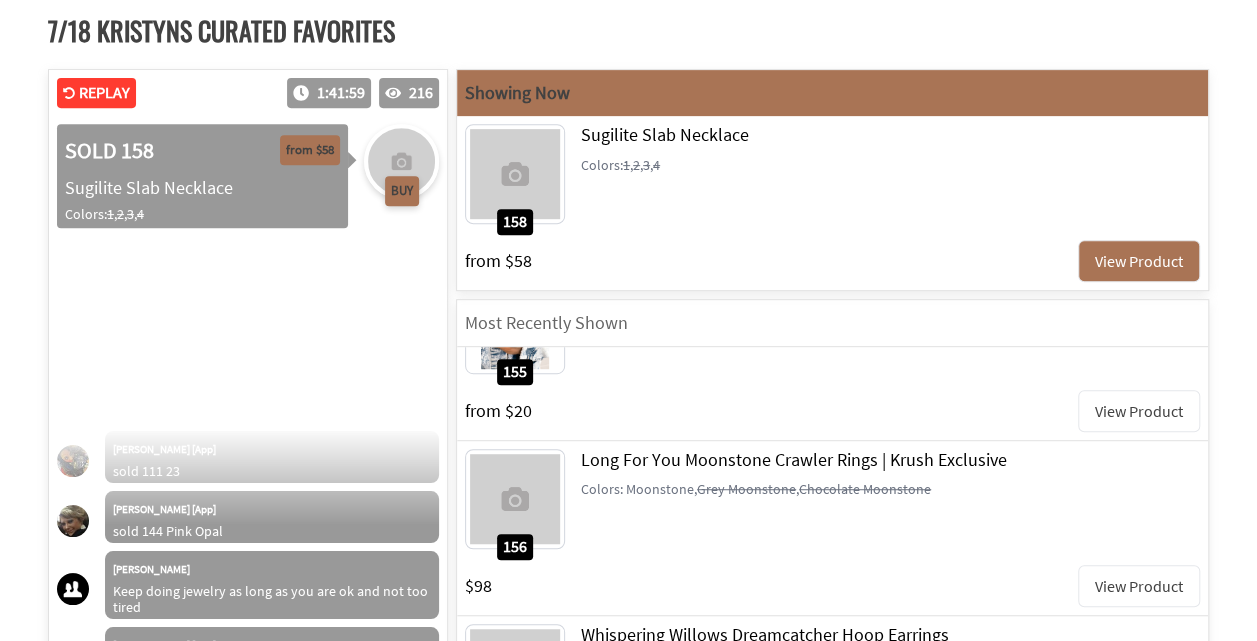 scroll, scrollTop: 34207, scrollLeft: 0, axis: vertical 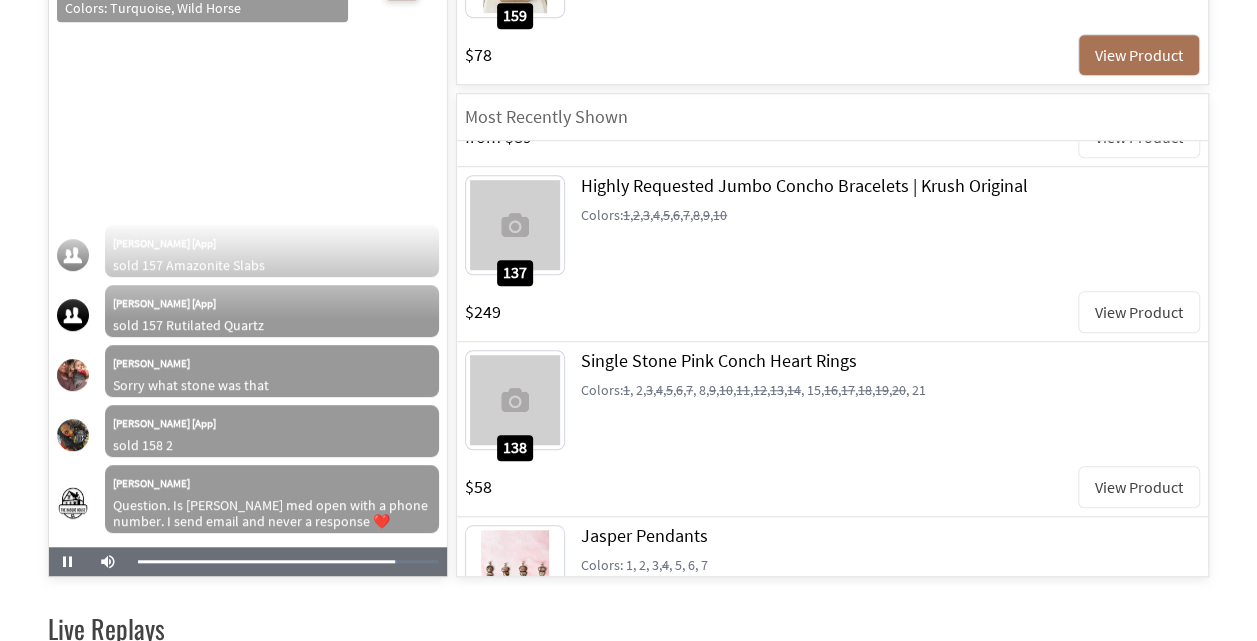 click on "View Product" at bounding box center [1139, 487] 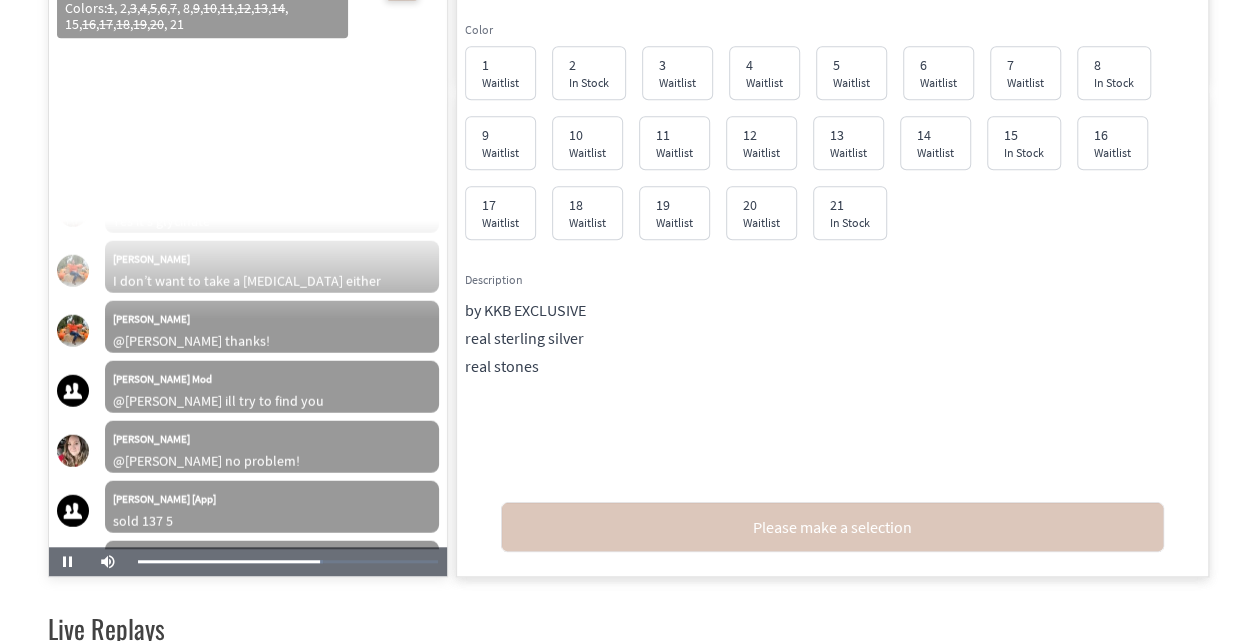 scroll, scrollTop: 25355, scrollLeft: 0, axis: vertical 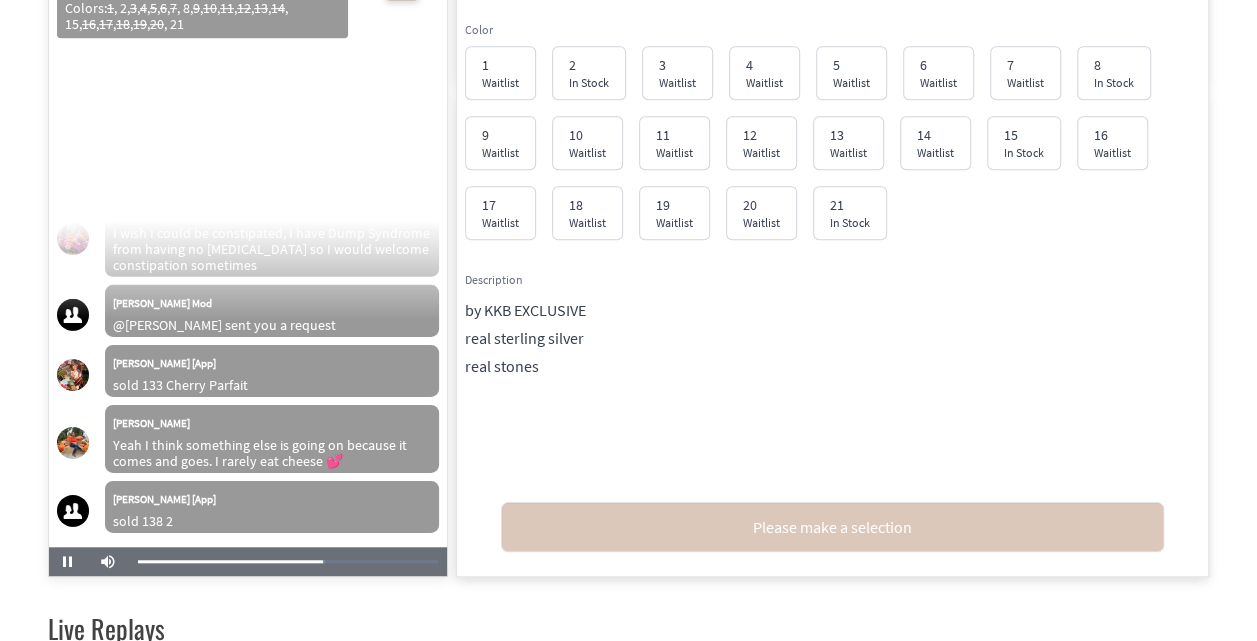 drag, startPoint x: 1099, startPoint y: 391, endPoint x: 1275, endPoint y: 243, distance: 229.95651 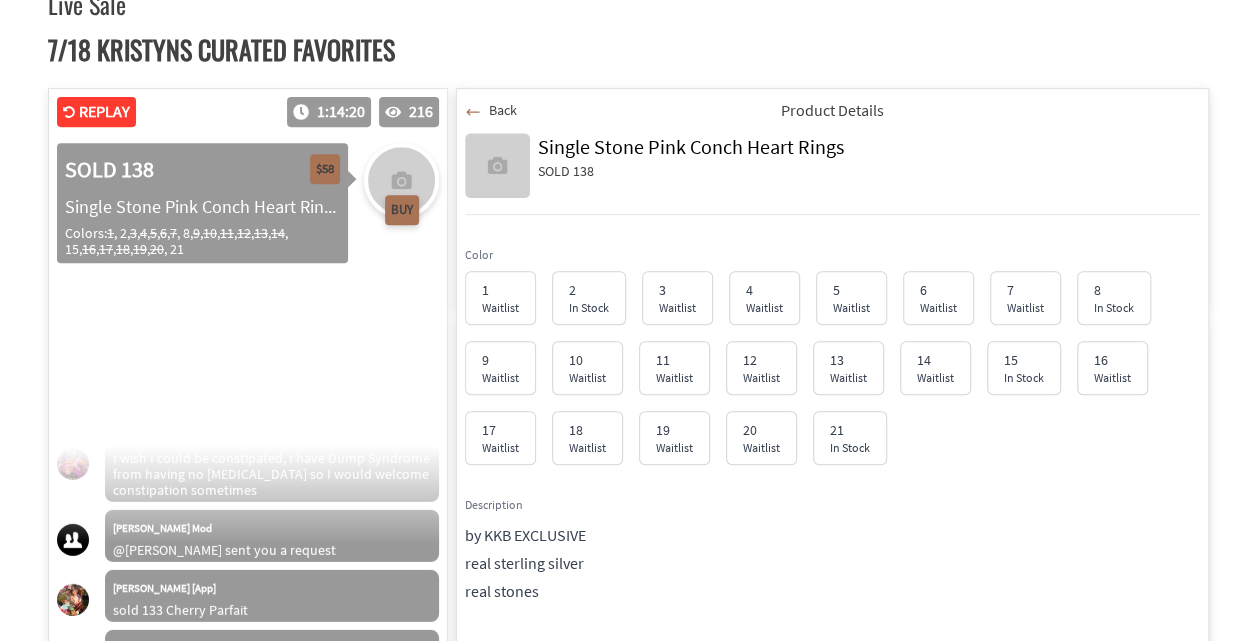 scroll, scrollTop: 343, scrollLeft: 0, axis: vertical 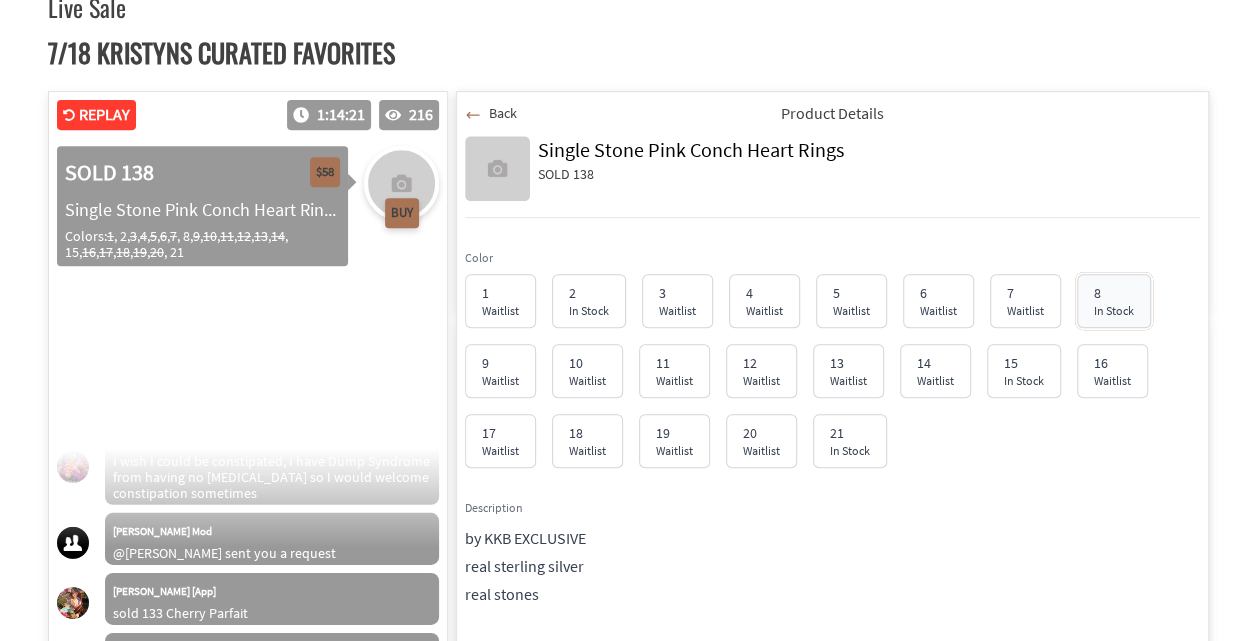 click on "8" at bounding box center [1114, 293] 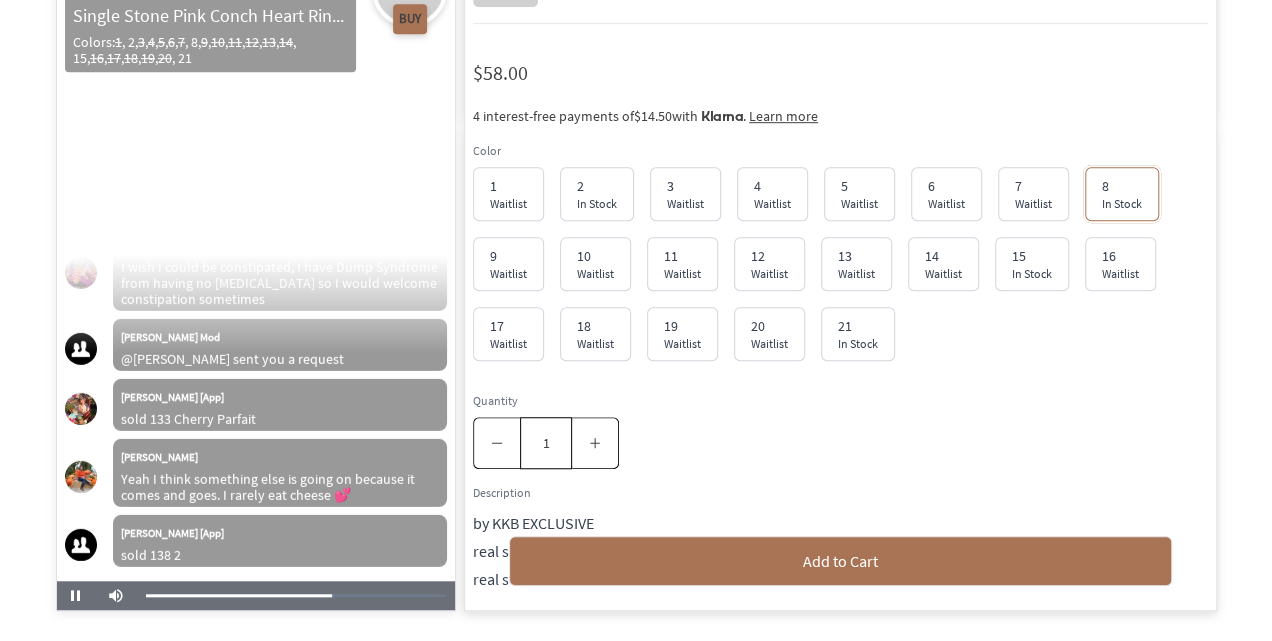 scroll, scrollTop: 571, scrollLeft: 0, axis: vertical 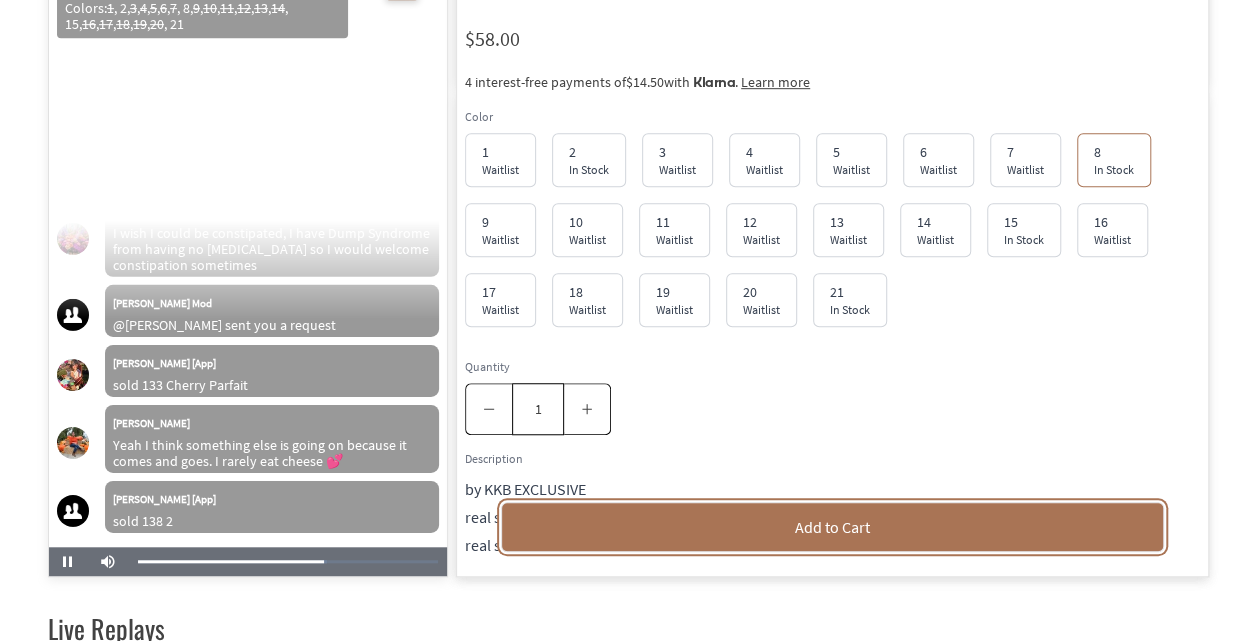 click on "Add to Cart" at bounding box center [832, 527] 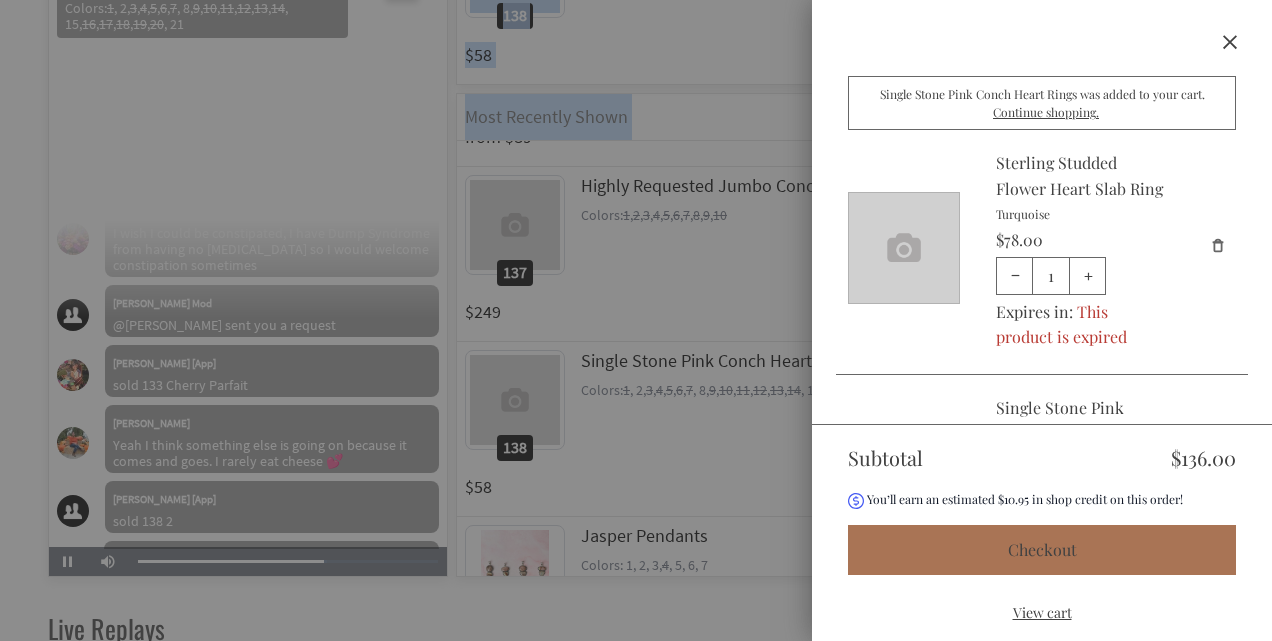 scroll, scrollTop: 25883, scrollLeft: 0, axis: vertical 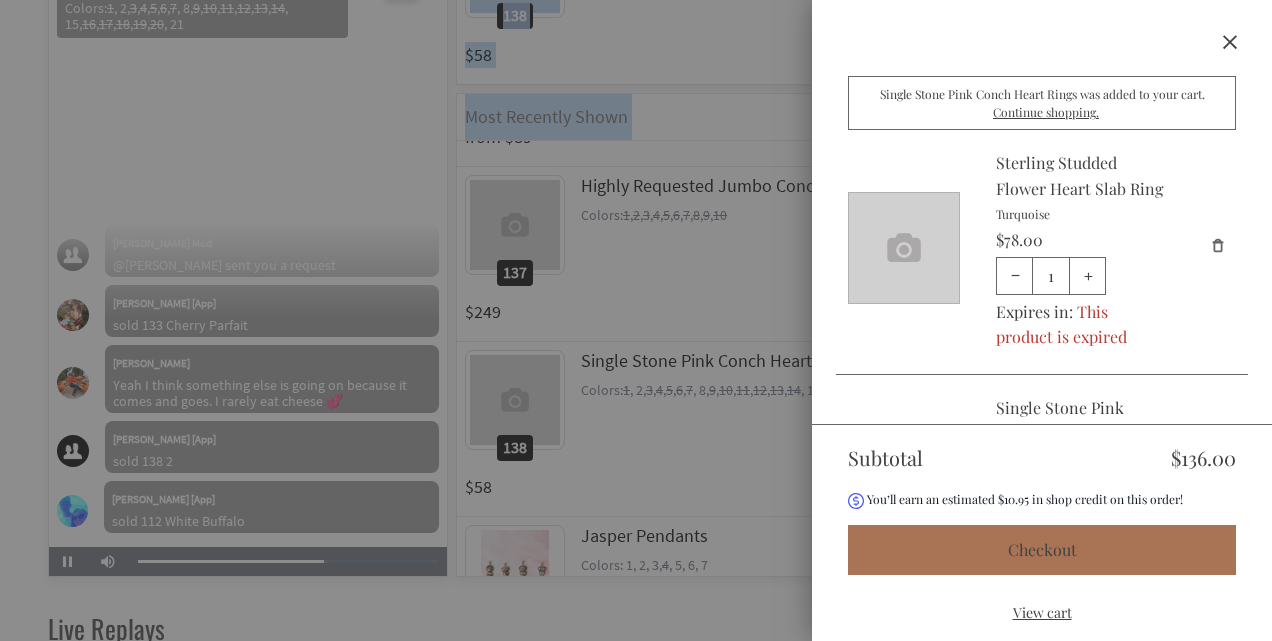 click on "Remove" 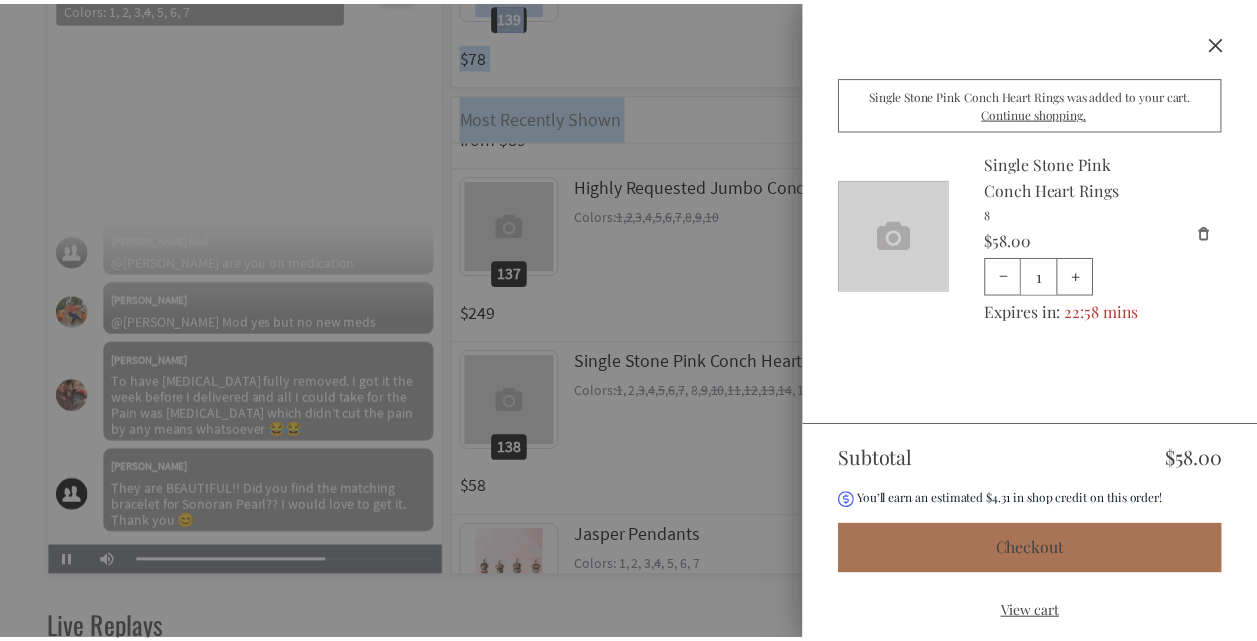 scroll, scrollTop: 26703, scrollLeft: 0, axis: vertical 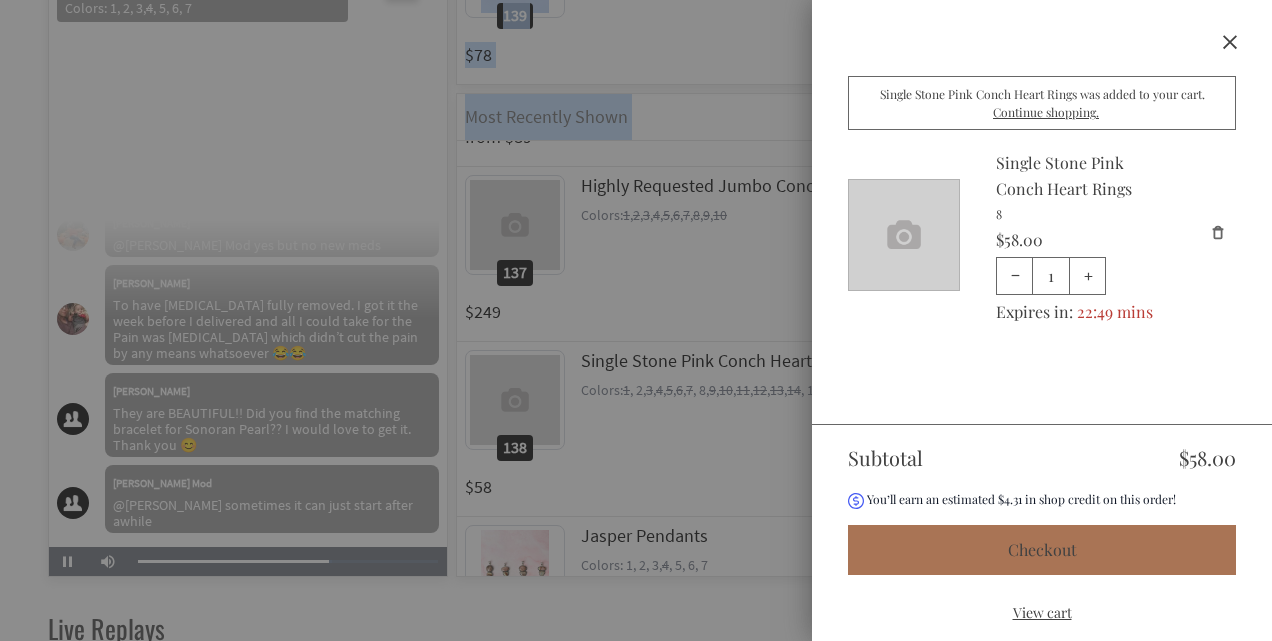 click 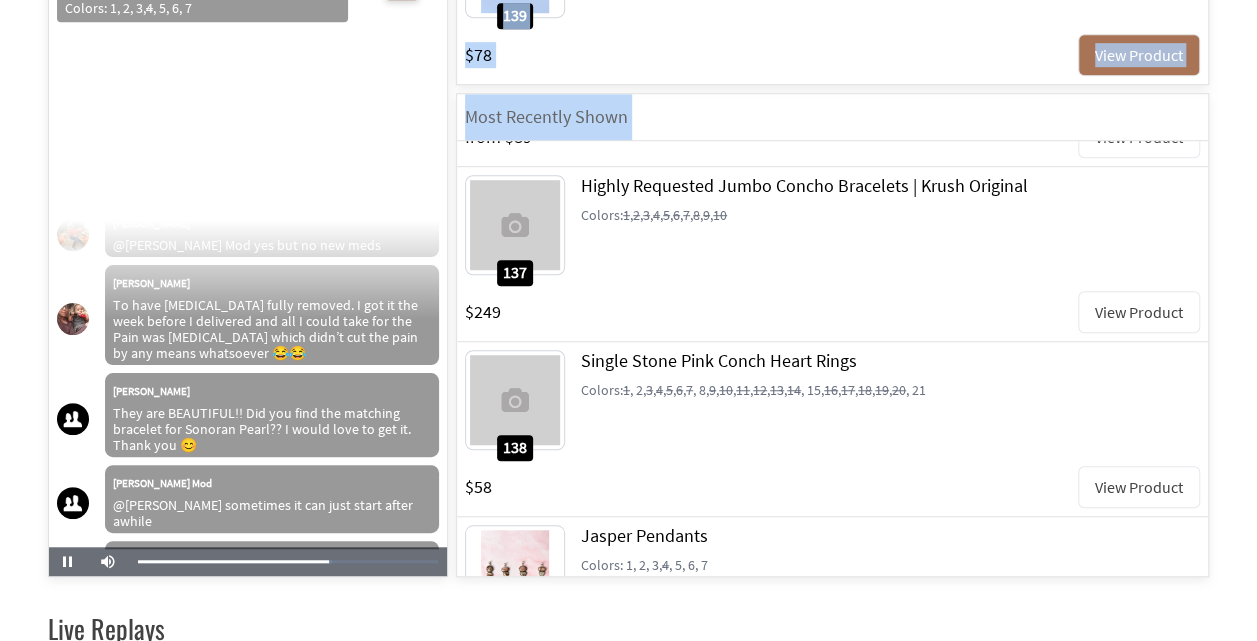 scroll, scrollTop: 26763, scrollLeft: 0, axis: vertical 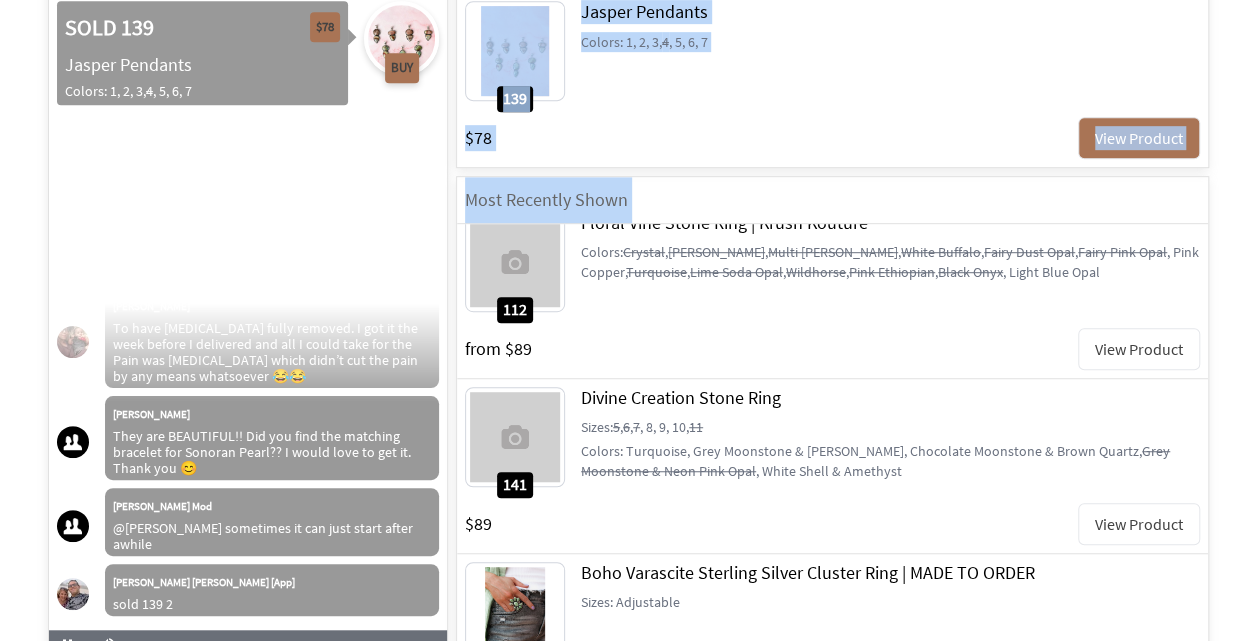 click on "View Product" at bounding box center [1139, 524] 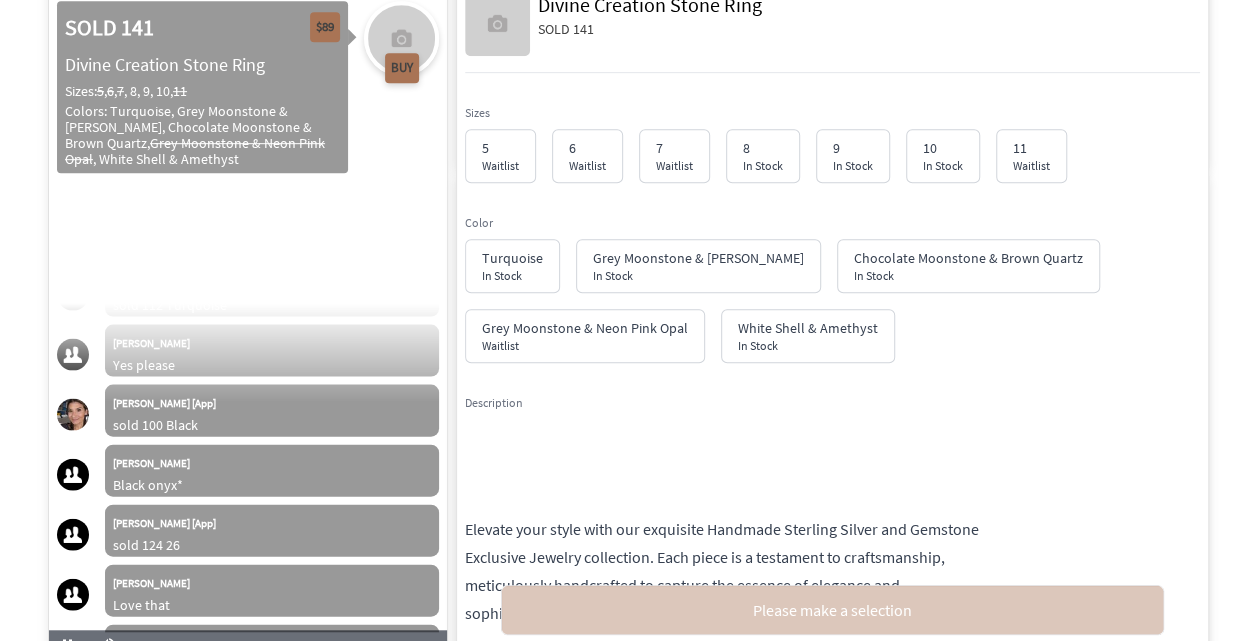 scroll, scrollTop: 28675, scrollLeft: 0, axis: vertical 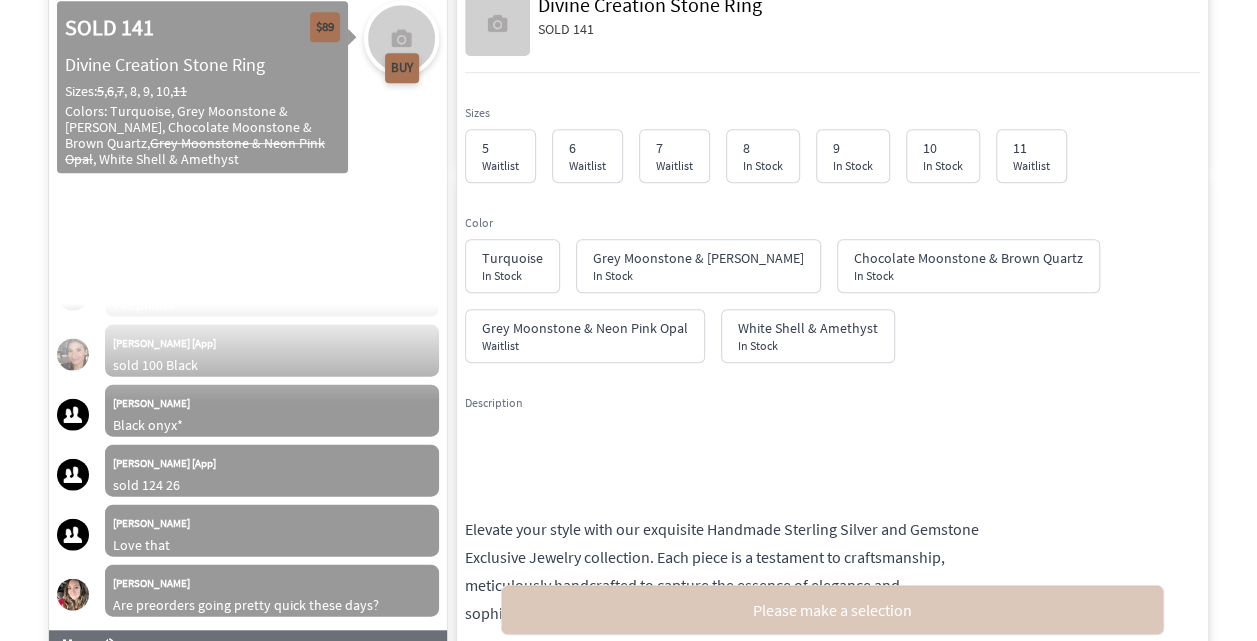 click on "Divine Creation Stone Ring SOLD 141 Sizes 5 Waitlist 6 Waitlist 7 Waitlist 8 In Stock 9 In Stock 10 In Stock 11 Waitlist Color Turquoise In Stock Grey Moonstone & [PERSON_NAME] In Stock Chocolate Moonstone & Brown Quartz In Stock Grey Moonstone & Neon Pink Opal Waitlist White Shell & Amethyst In Stock Description
Elevate your style with our exquisite Handmade Sterling Silver and Gemstone Exclusive Jewelry collection. Each piece is a testament to craftsmanship, meticulously handcrafted to capture the essence of elegance and sophistication.
Features:
Craftsmanship:   Our skilled artisans pour their passion and expertise into every piece, ensuring unparalleled quality and attention to detail.
Materials:   Crafted from genuine sterling silver and carefully selected gemstones, our exclusive jewelry pieces showcase the beauty of natural materials, making each item unique.
Designs:
Exclusivity:
Versatility:
Gift-Worthy:
Specifications:
Material:" at bounding box center (832, 320) 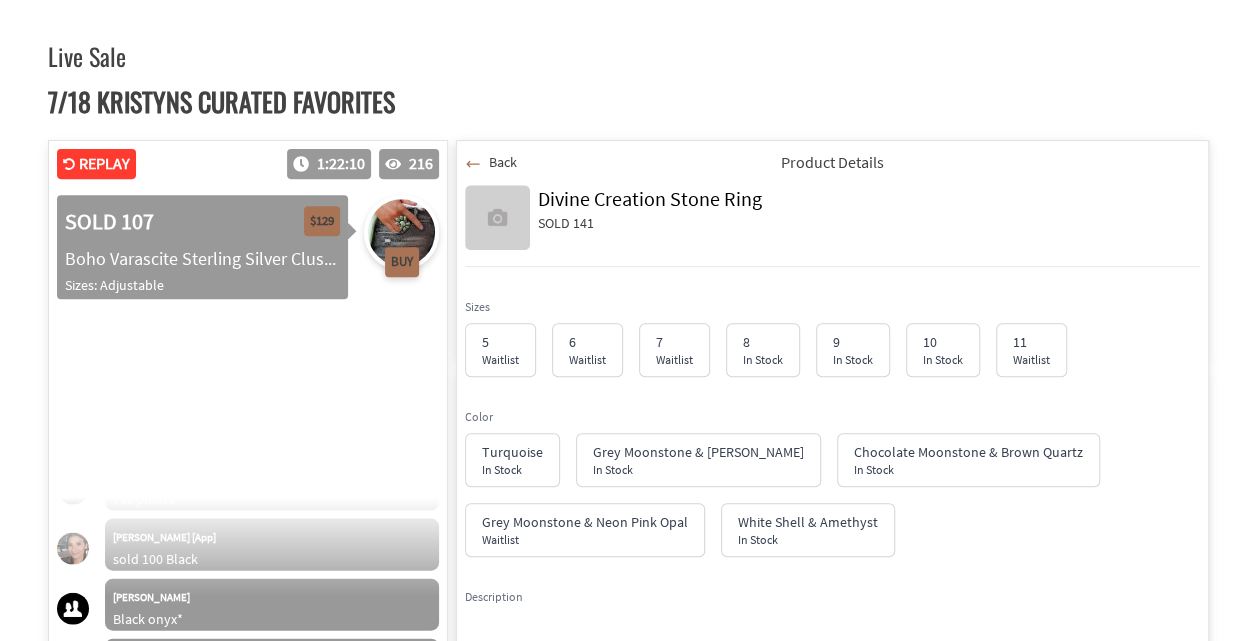 scroll, scrollTop: 280, scrollLeft: 0, axis: vertical 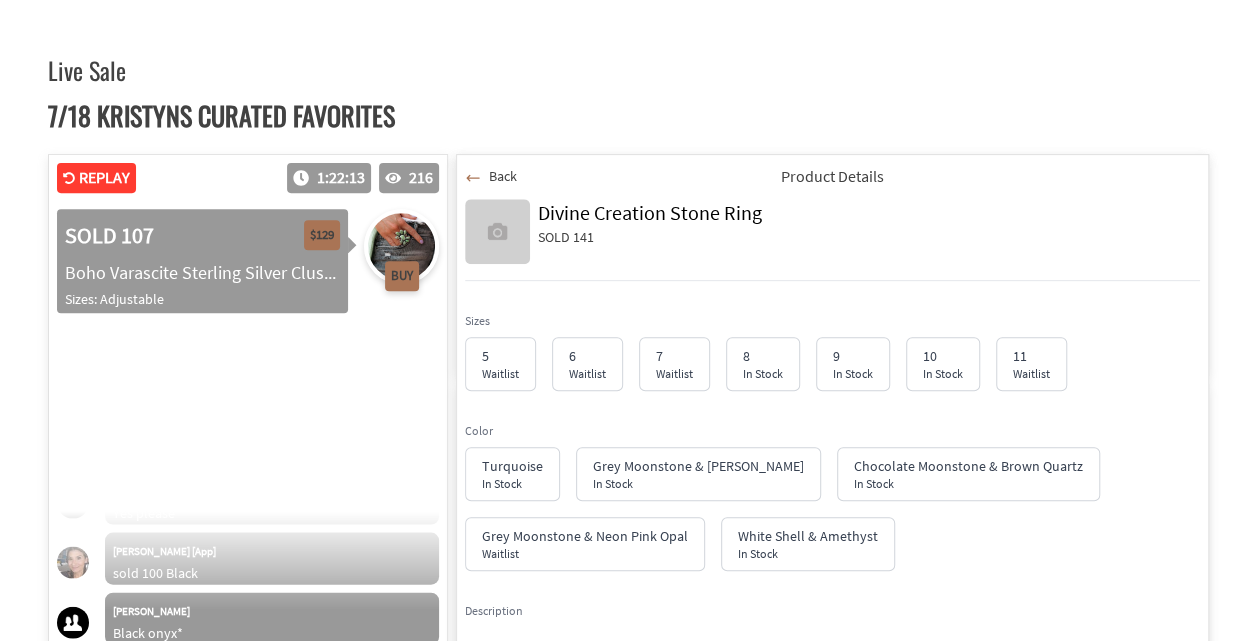 click on "Back" at bounding box center (491, 176) 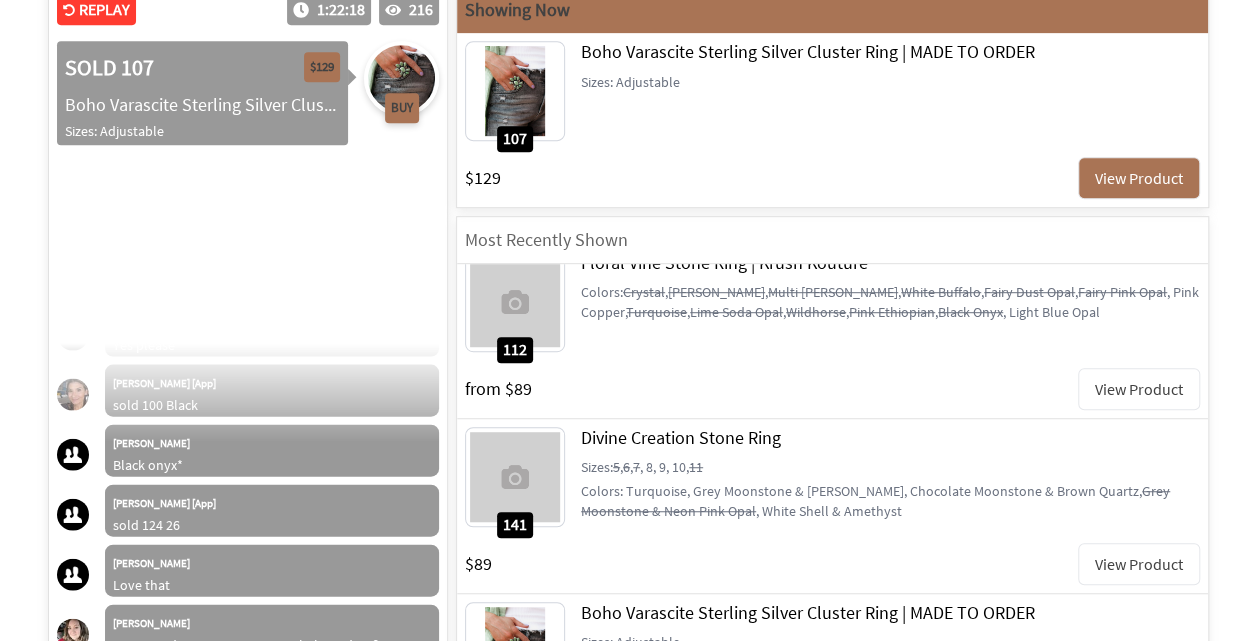 scroll, scrollTop: 456, scrollLeft: 0, axis: vertical 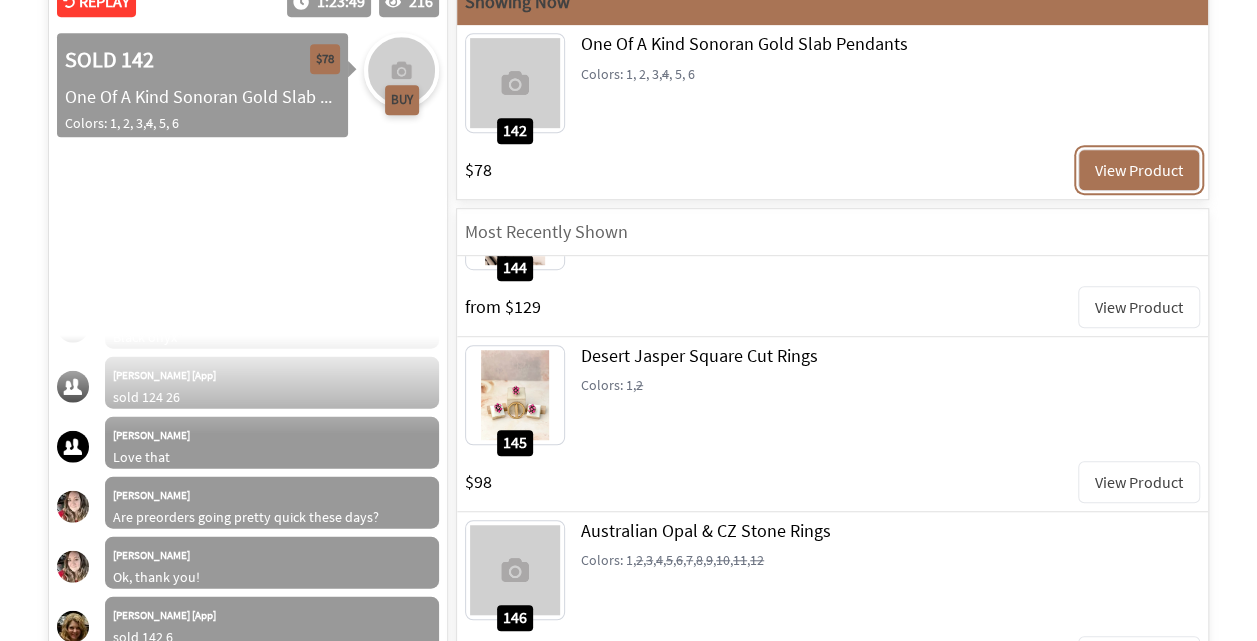 click on "View Product" at bounding box center (1139, 170) 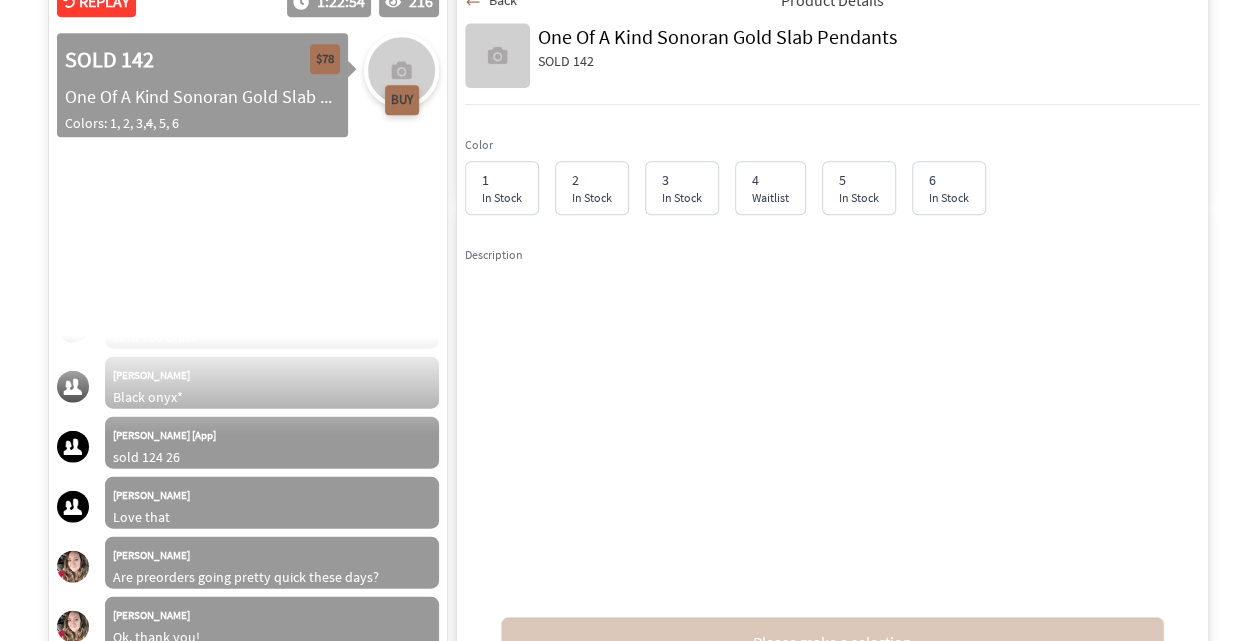 scroll, scrollTop: 28735, scrollLeft: 0, axis: vertical 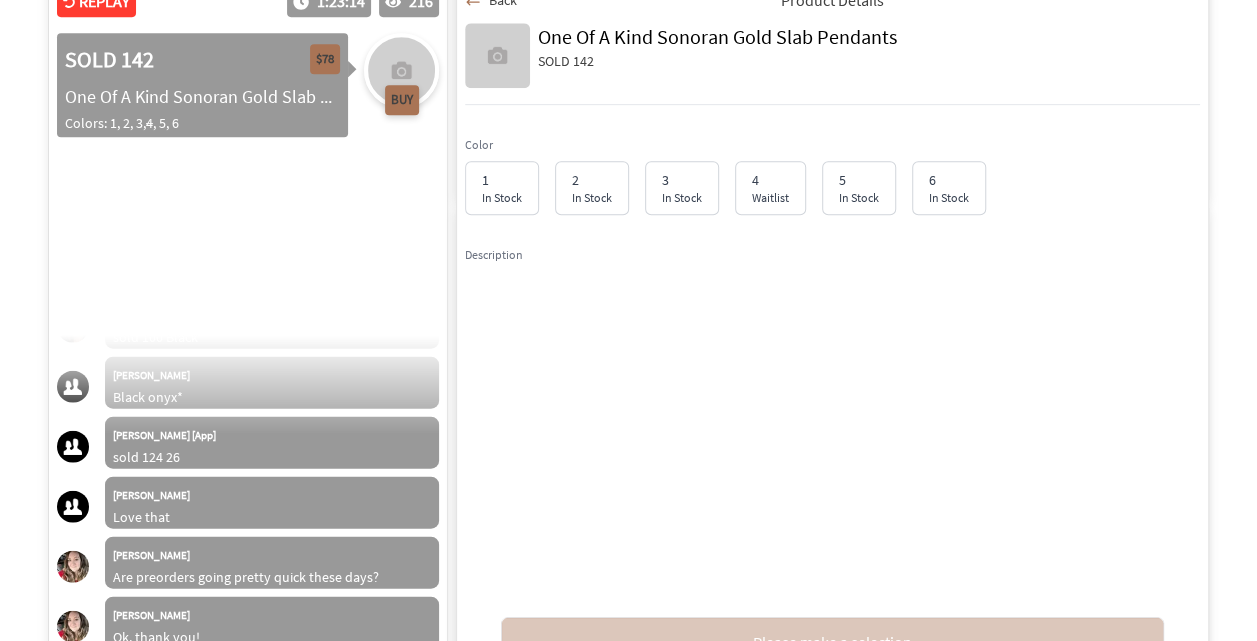 click on "1 In Stock 2 In Stock 3 In Stock 4 Waitlist 5 In Stock 6 In Stock" at bounding box center (832, 196) 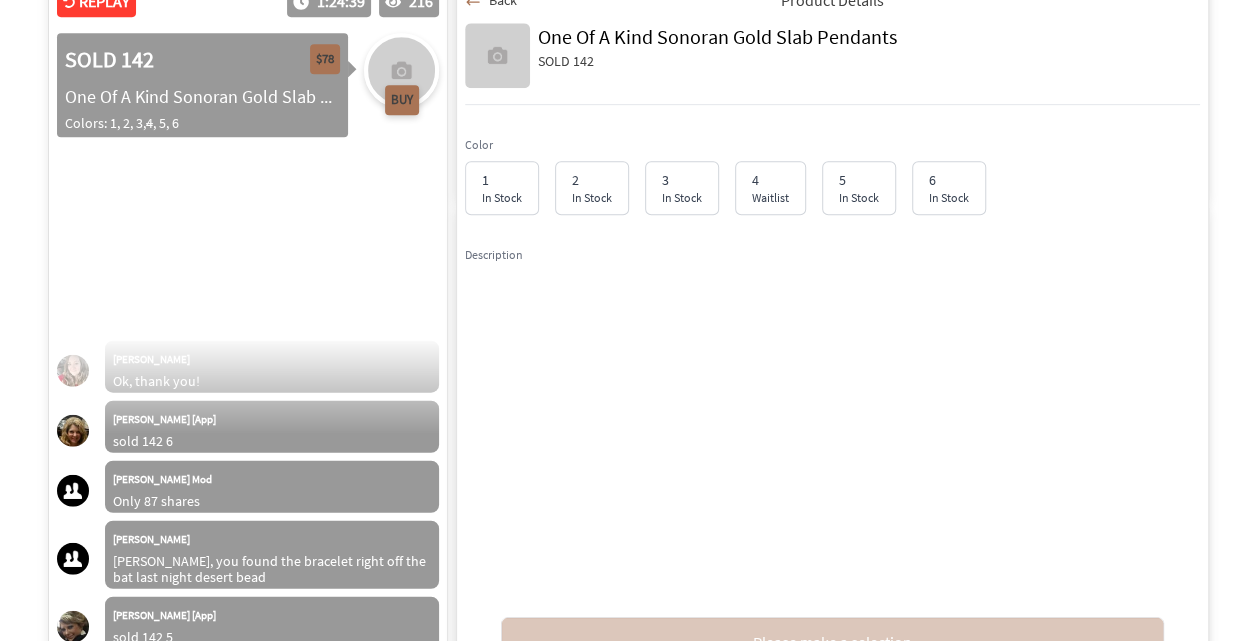 scroll, scrollTop: 29051, scrollLeft: 0, axis: vertical 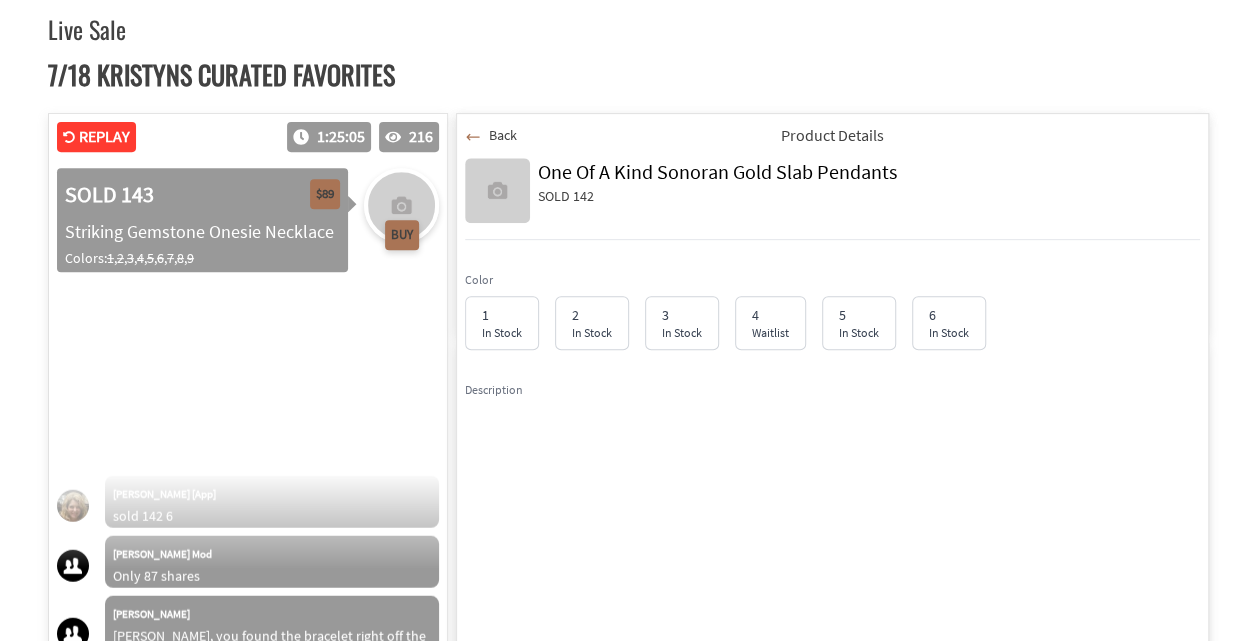 click on "Back" at bounding box center [491, 135] 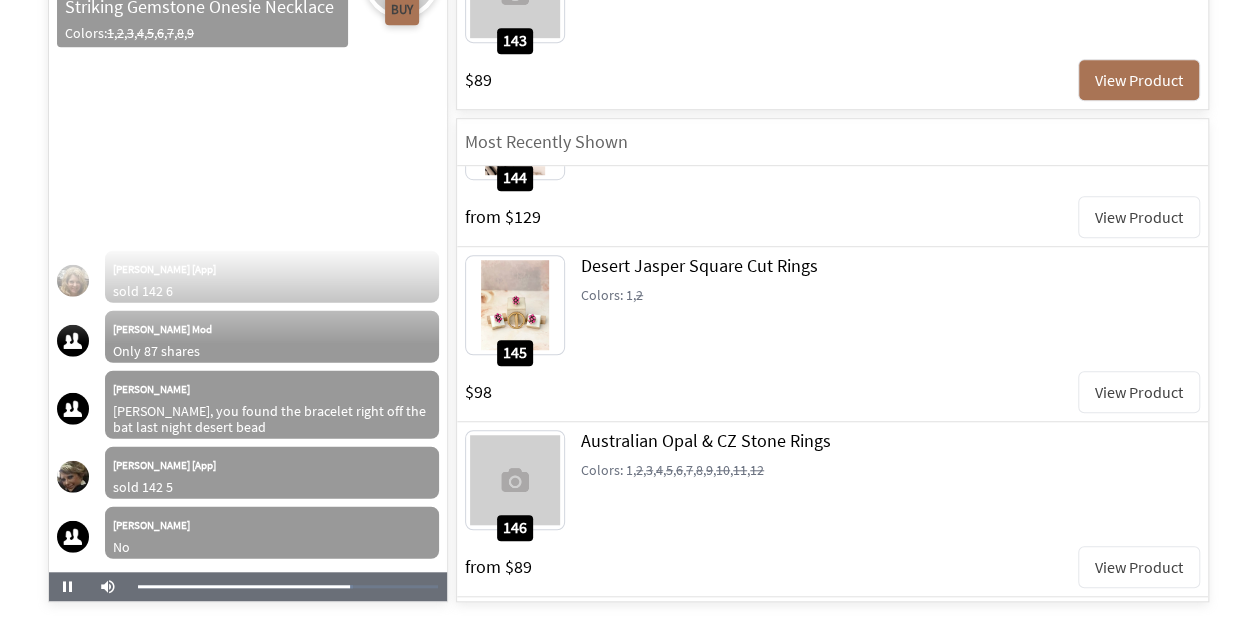 scroll, scrollTop: 583, scrollLeft: 0, axis: vertical 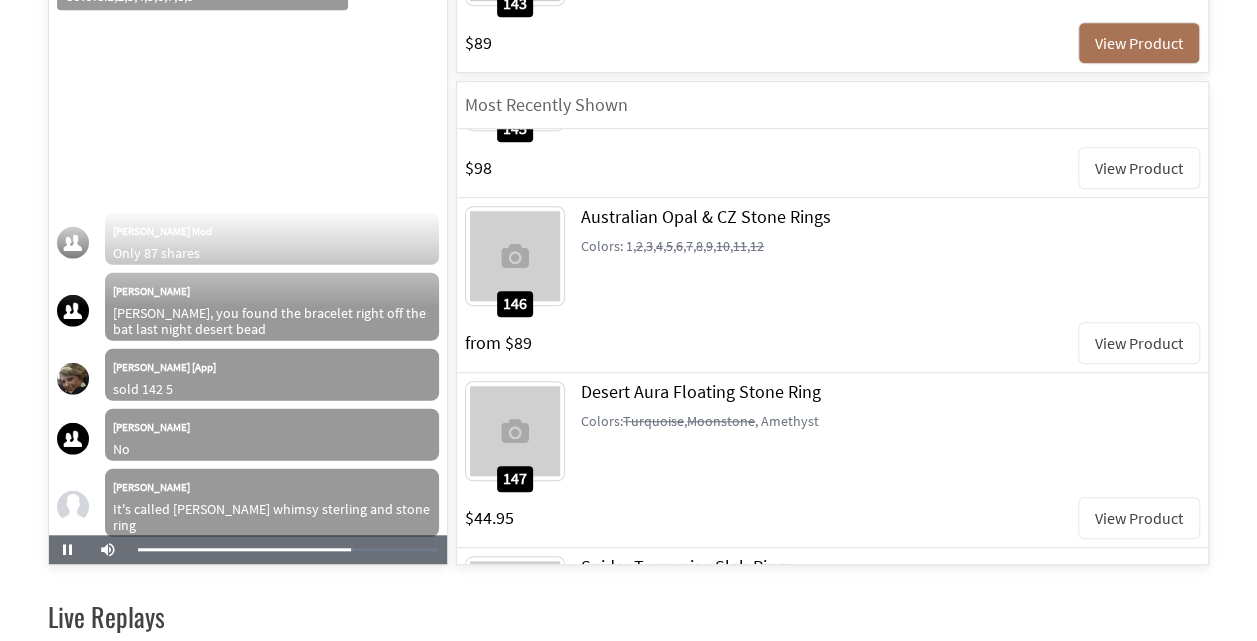 click on "View Product" at bounding box center [1139, 518] 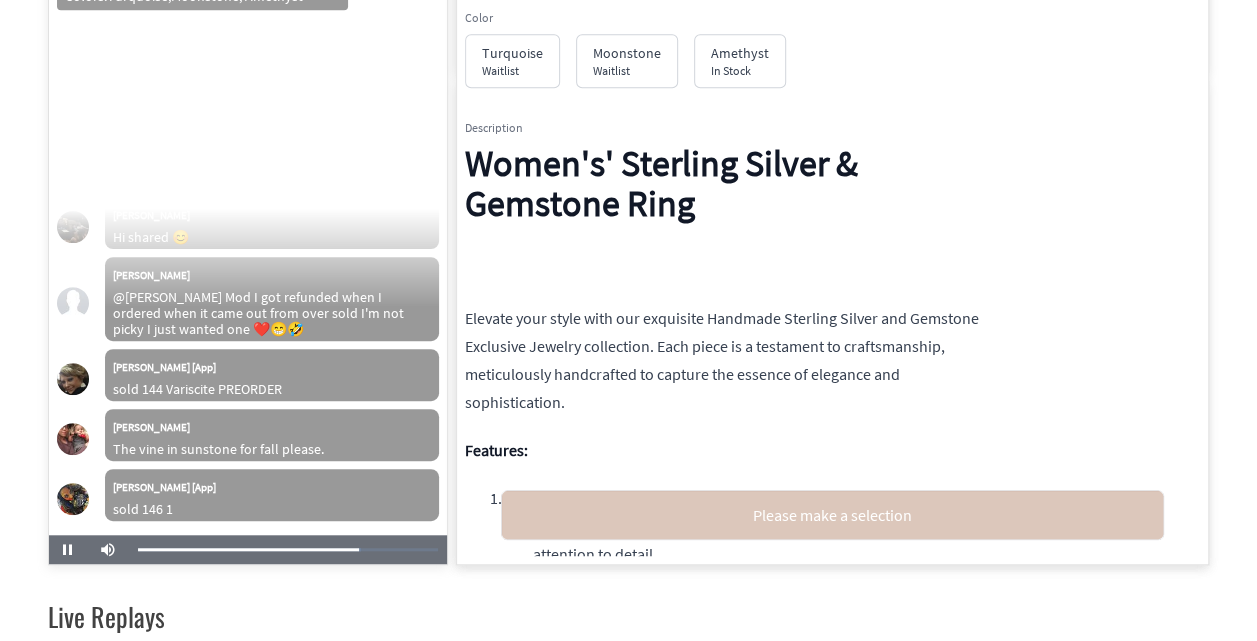 scroll, scrollTop: 30643, scrollLeft: 0, axis: vertical 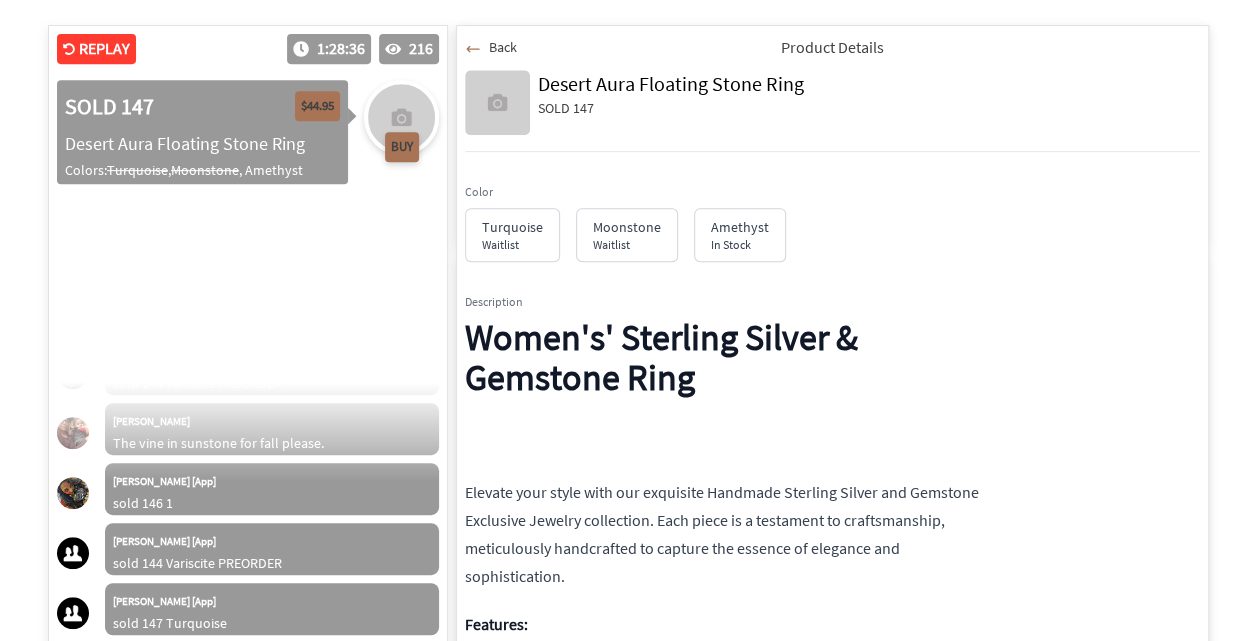 click 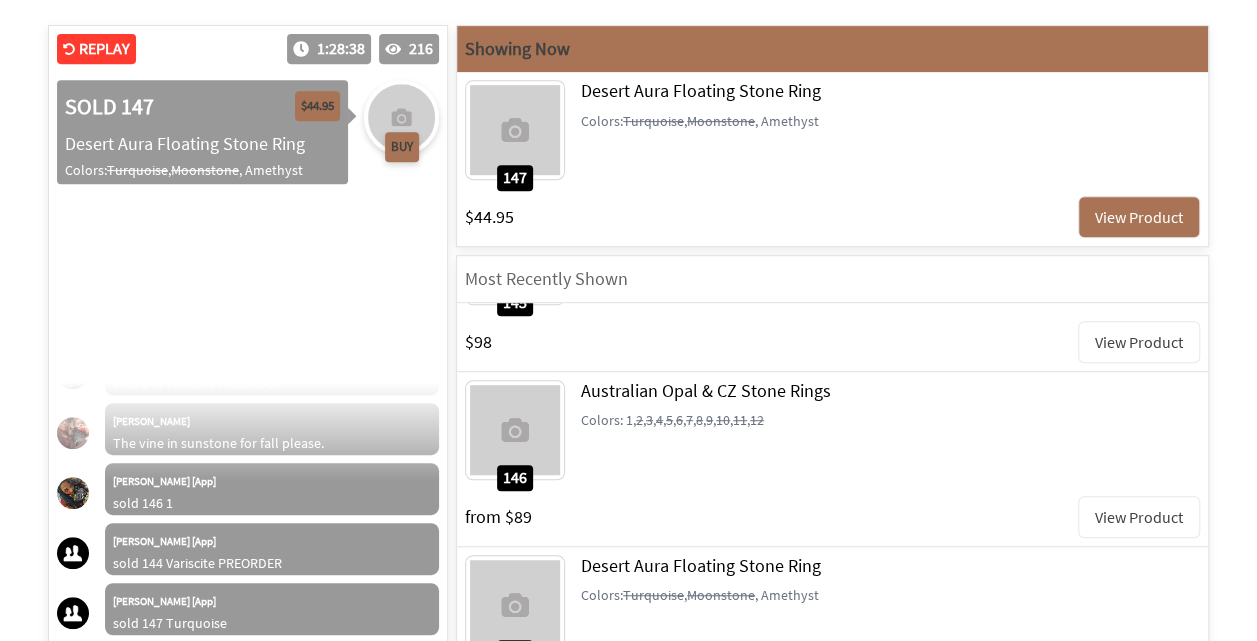scroll, scrollTop: 30823, scrollLeft: 0, axis: vertical 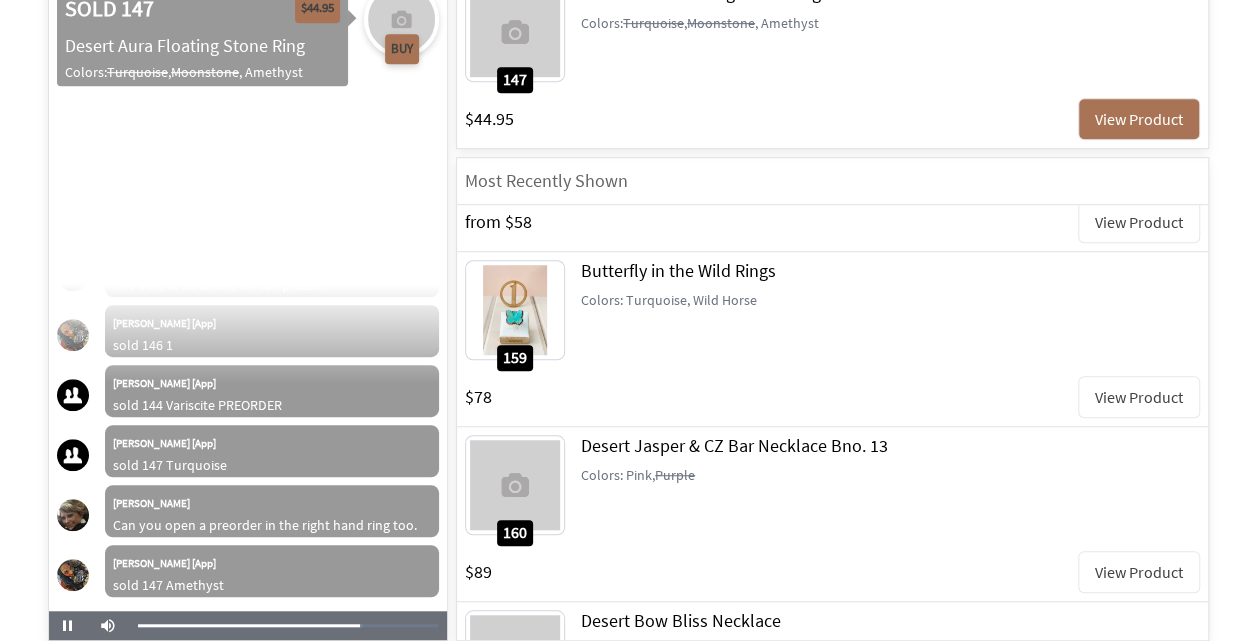 click on "View Product" at bounding box center [1139, 572] 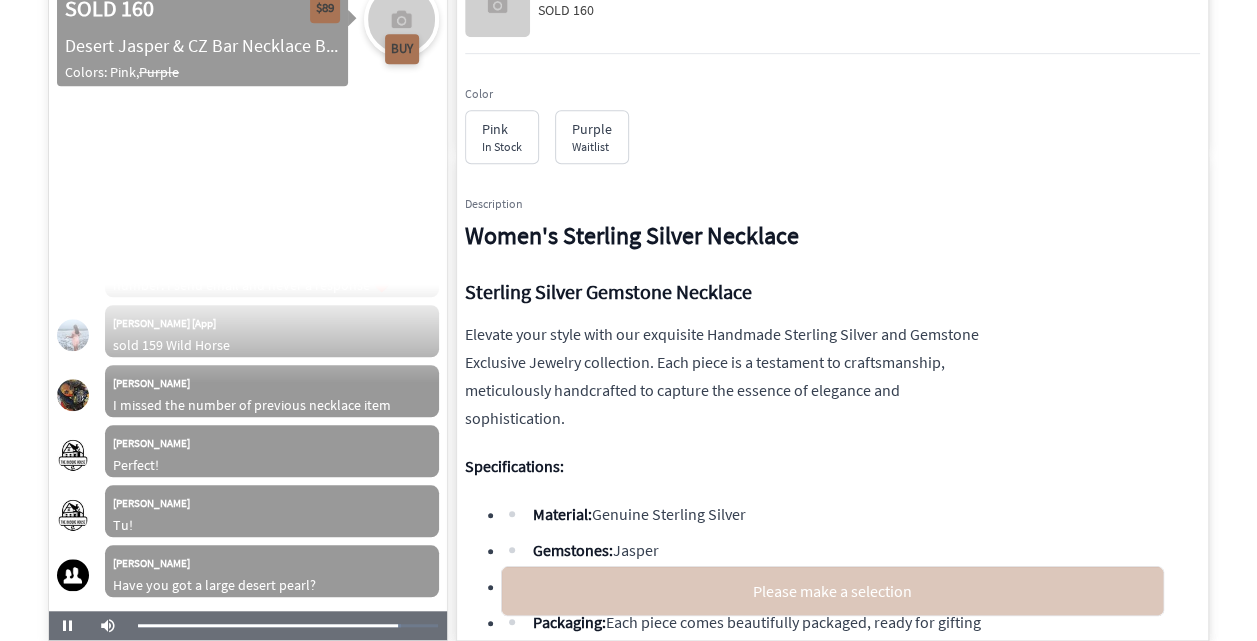 scroll, scrollTop: 34959, scrollLeft: 0, axis: vertical 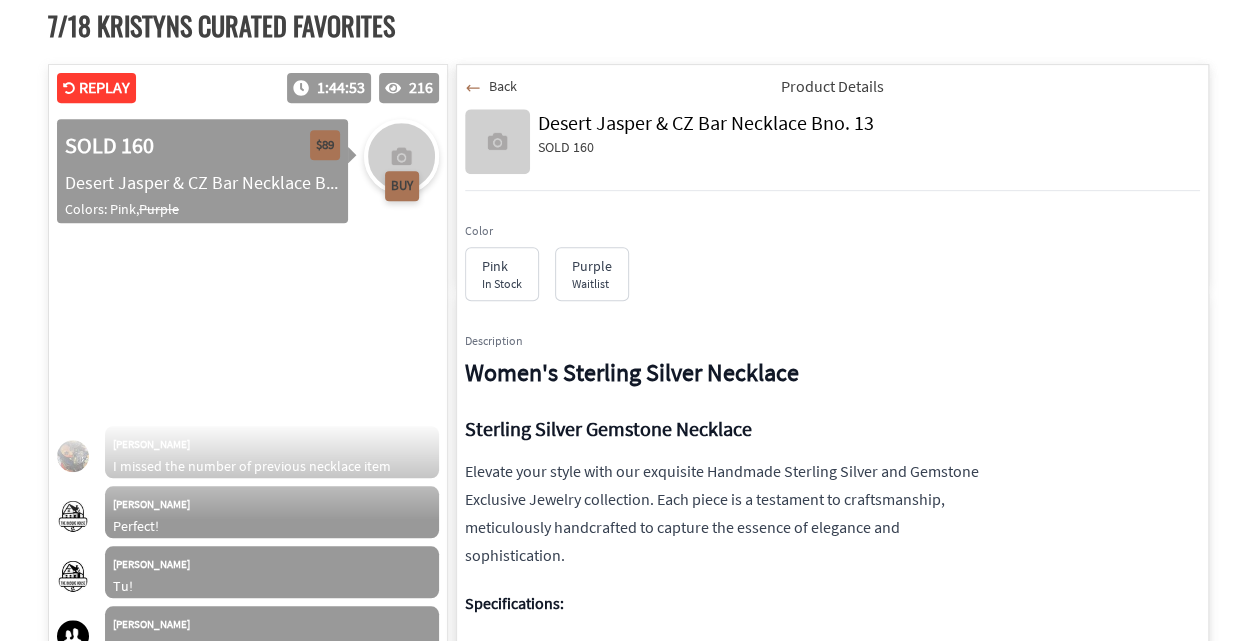 click on "Back" at bounding box center (491, 86) 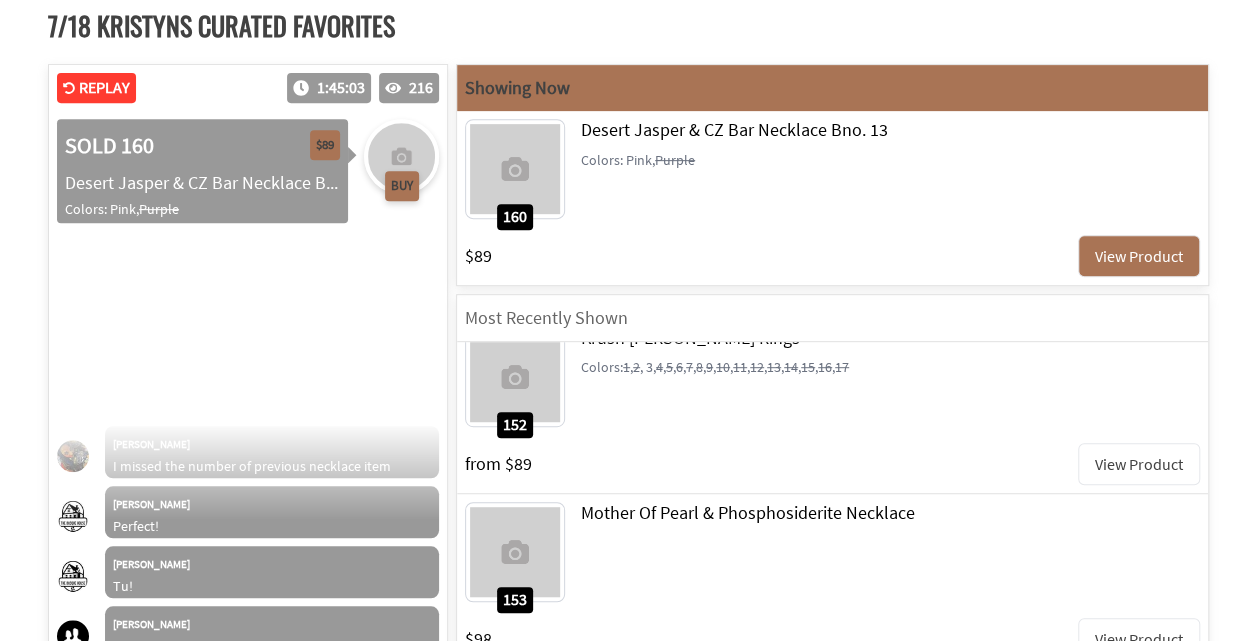 scroll, scrollTop: 9408, scrollLeft: 0, axis: vertical 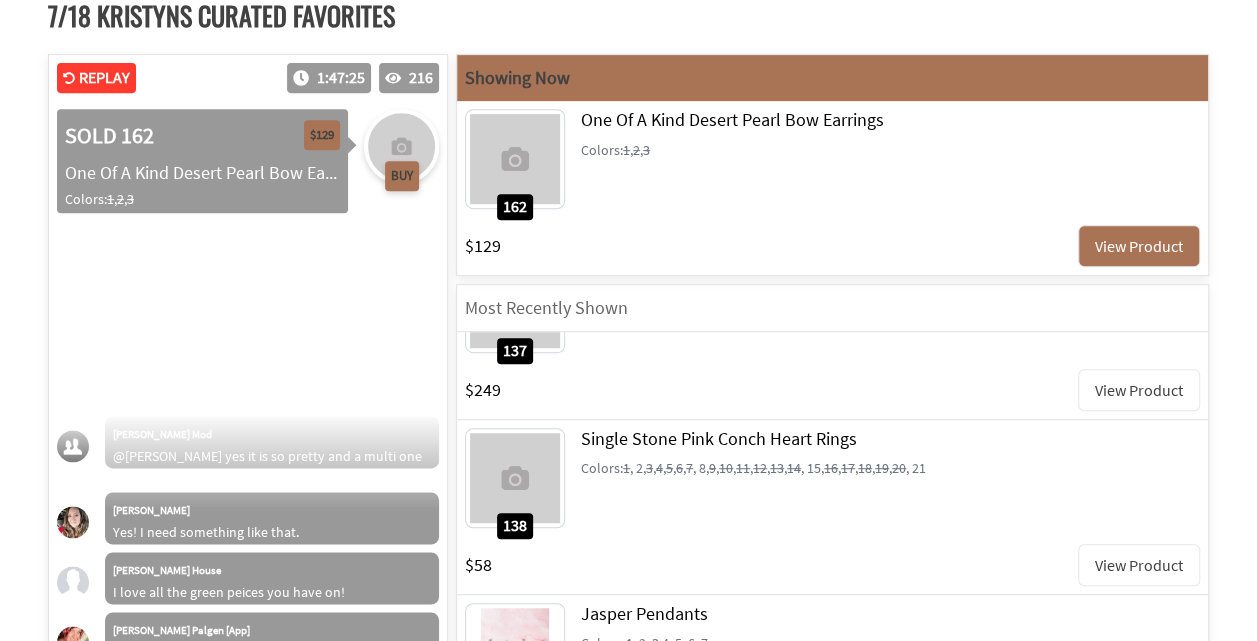 click on "View Product" at bounding box center [1139, 565] 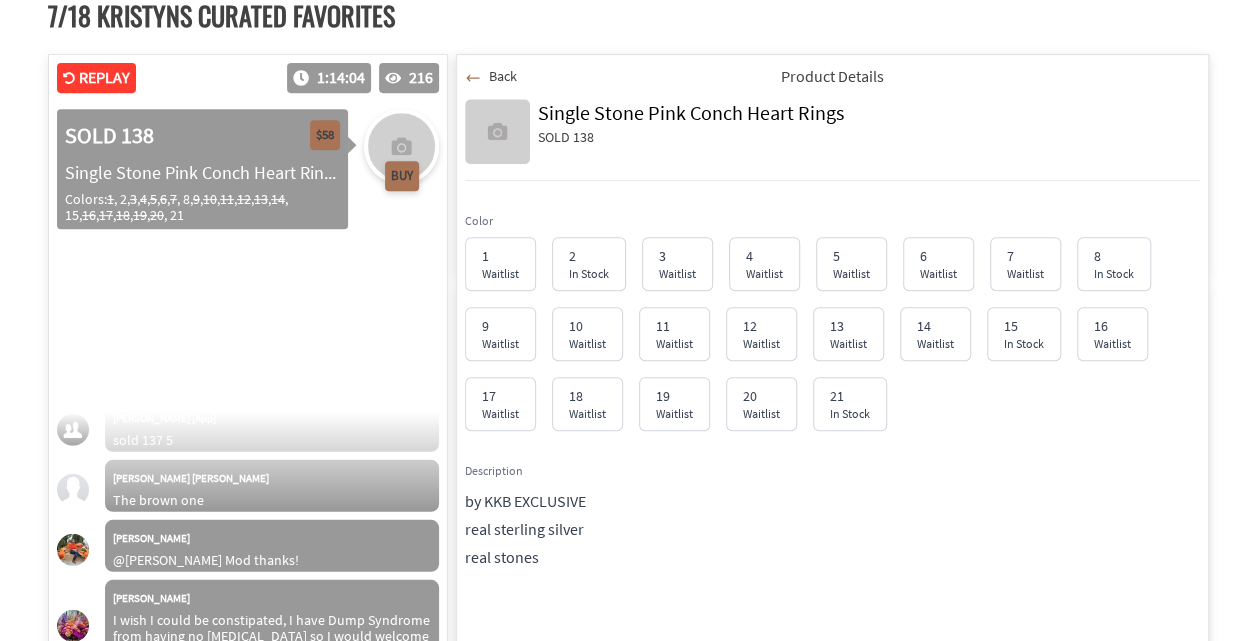scroll, scrollTop: 25687, scrollLeft: 0, axis: vertical 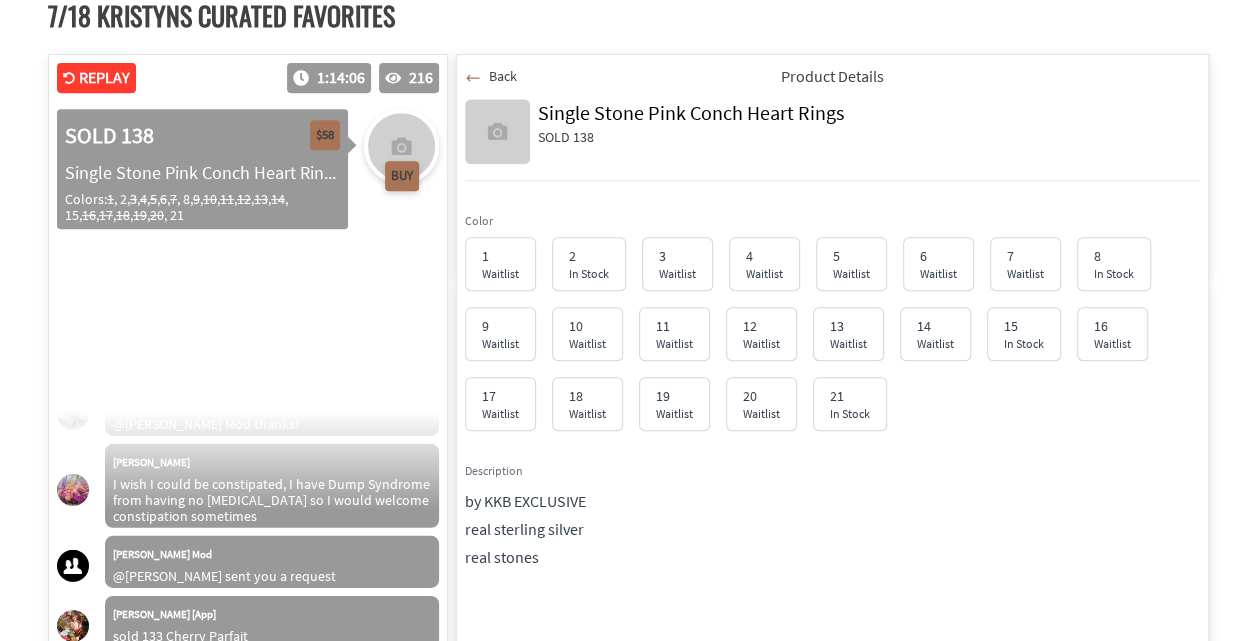 click on "Back" at bounding box center [503, 76] 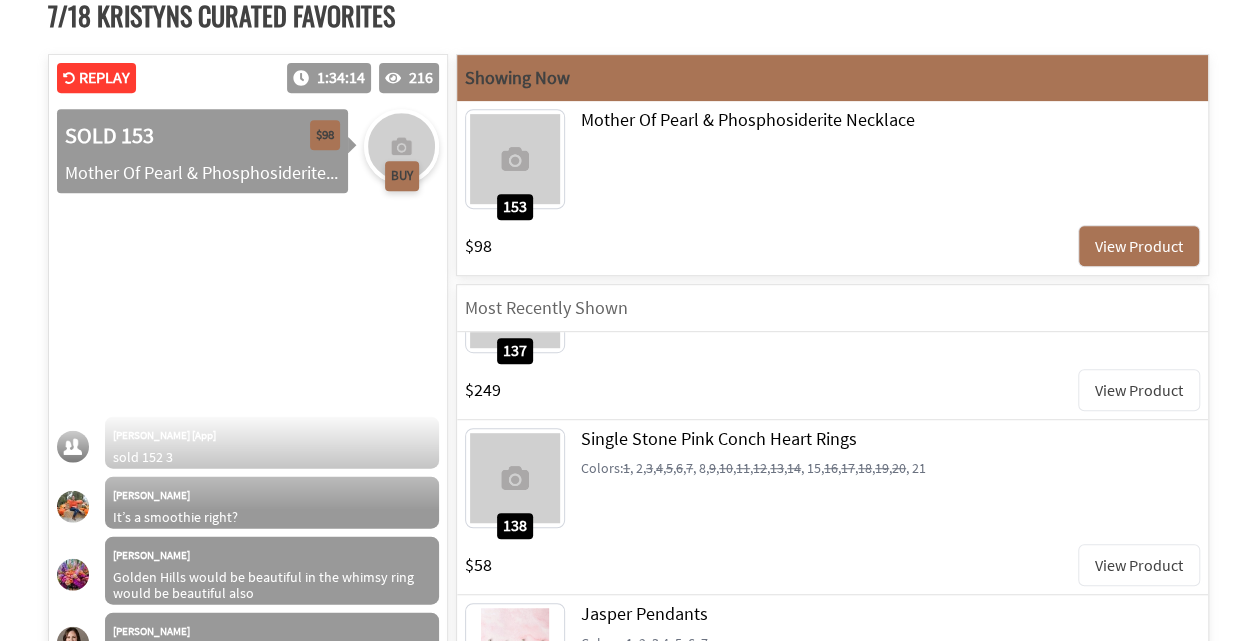 scroll, scrollTop: 32687, scrollLeft: 0, axis: vertical 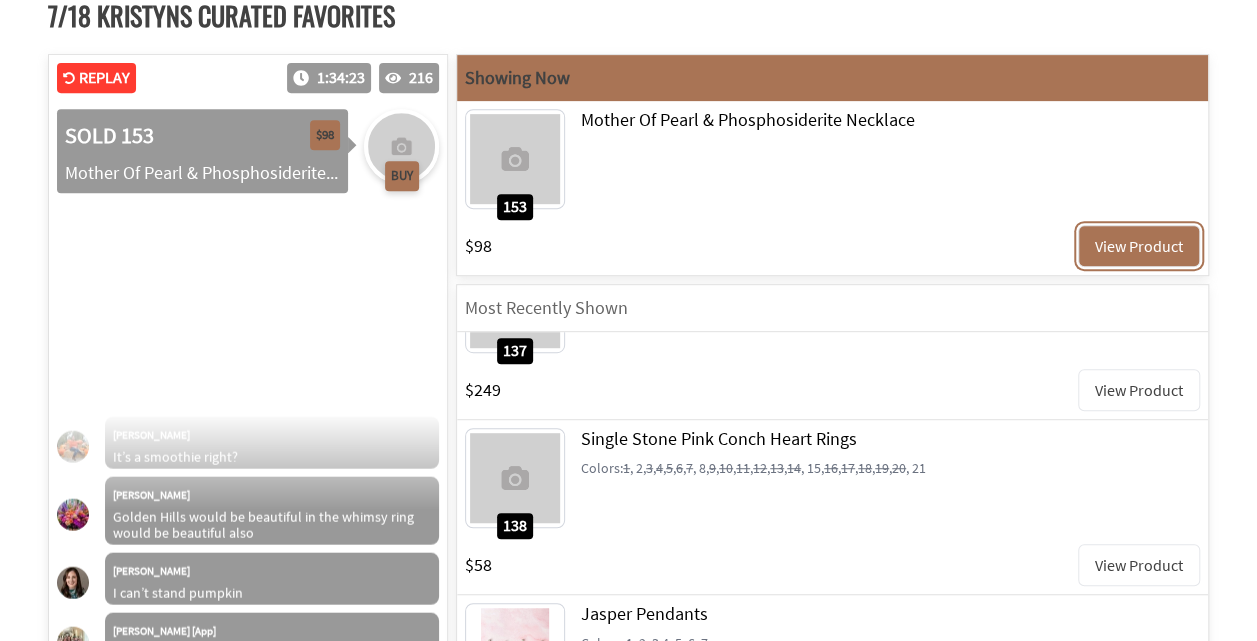 click on "View Product" at bounding box center (1139, 246) 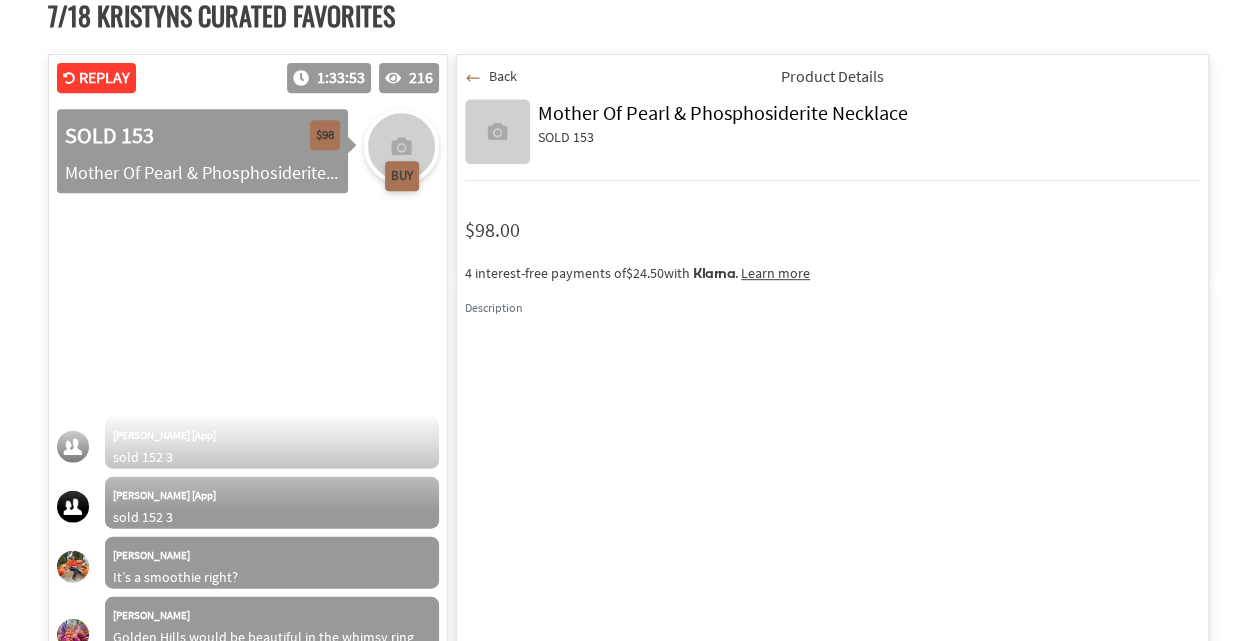 scroll, scrollTop: 32567, scrollLeft: 0, axis: vertical 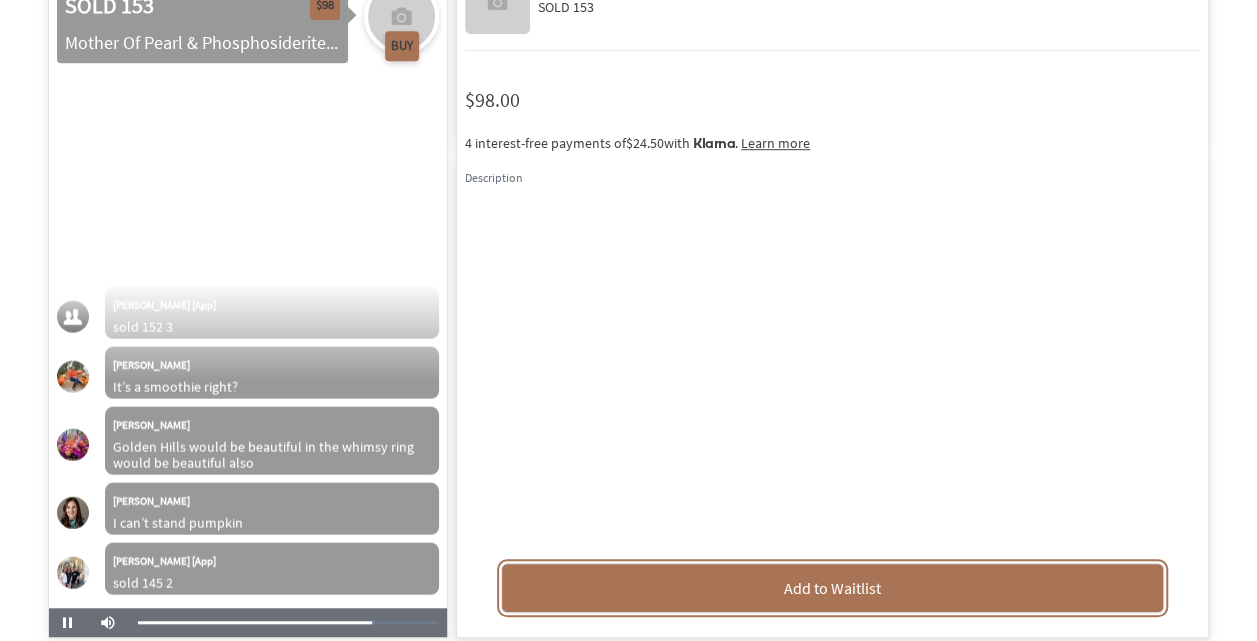 click on "Add to Waitlist" at bounding box center [832, 588] 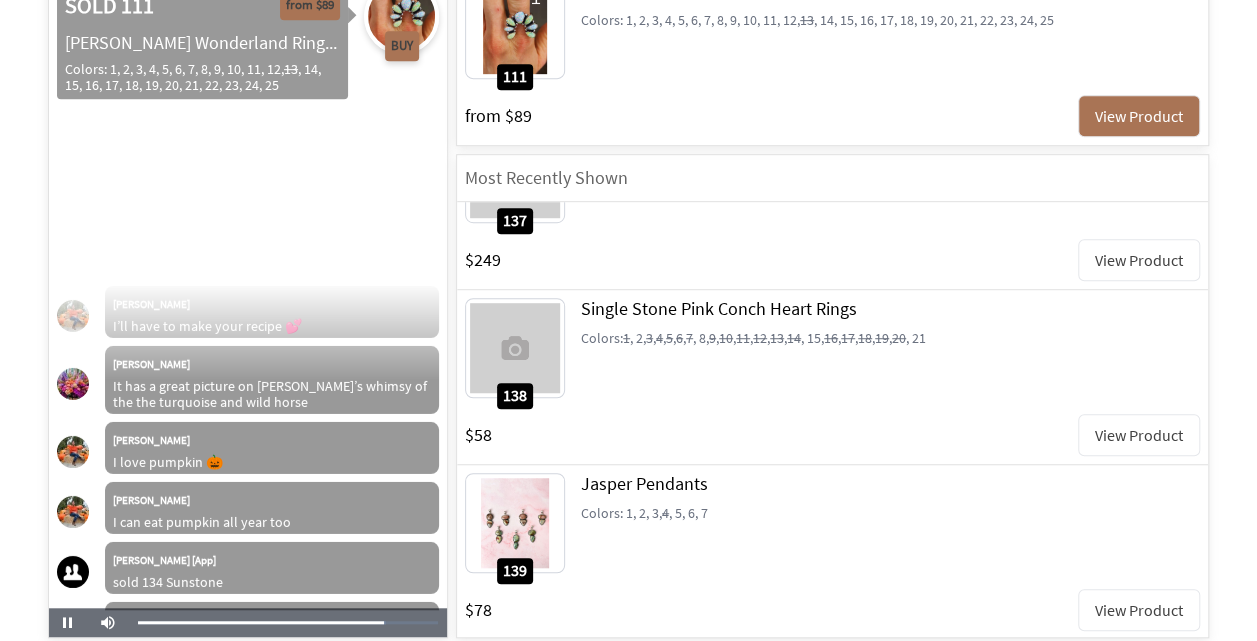 scroll, scrollTop: 33591, scrollLeft: 0, axis: vertical 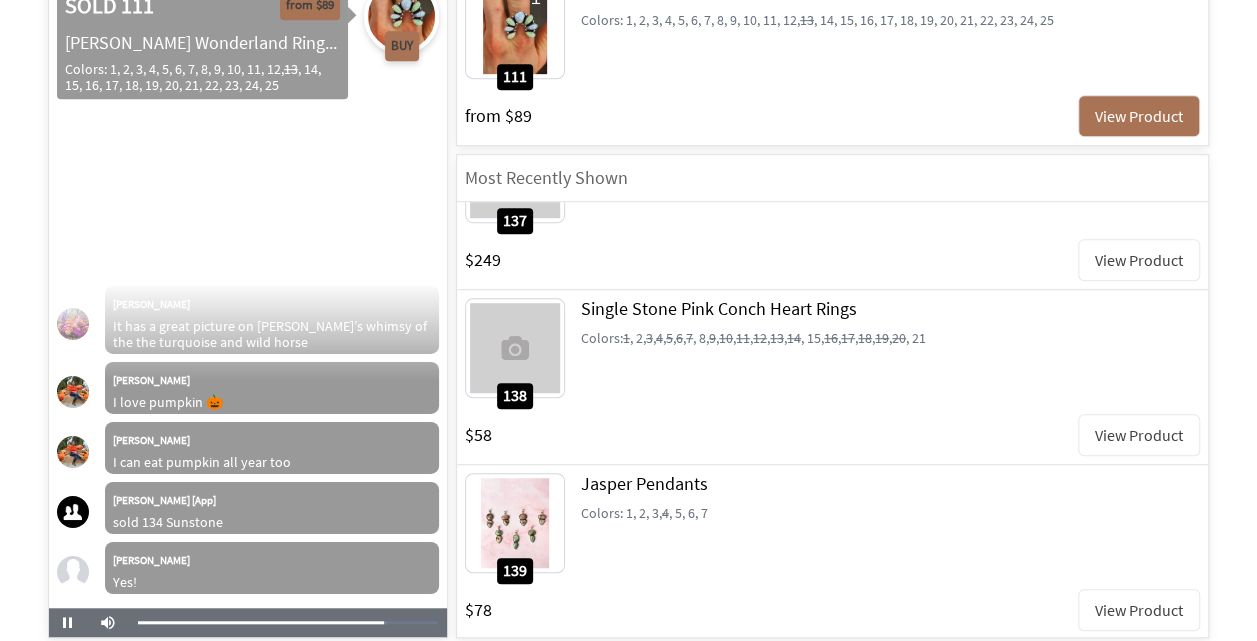 click on "View Product" at bounding box center (1139, 610) 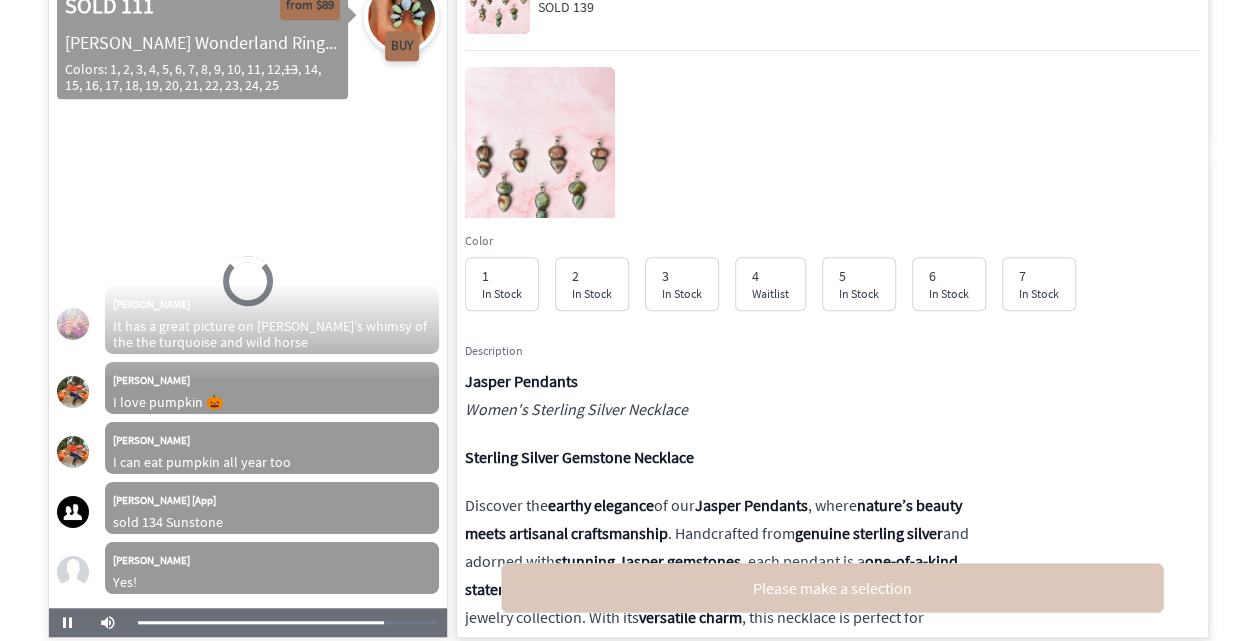 scroll, scrollTop: 25883, scrollLeft: 0, axis: vertical 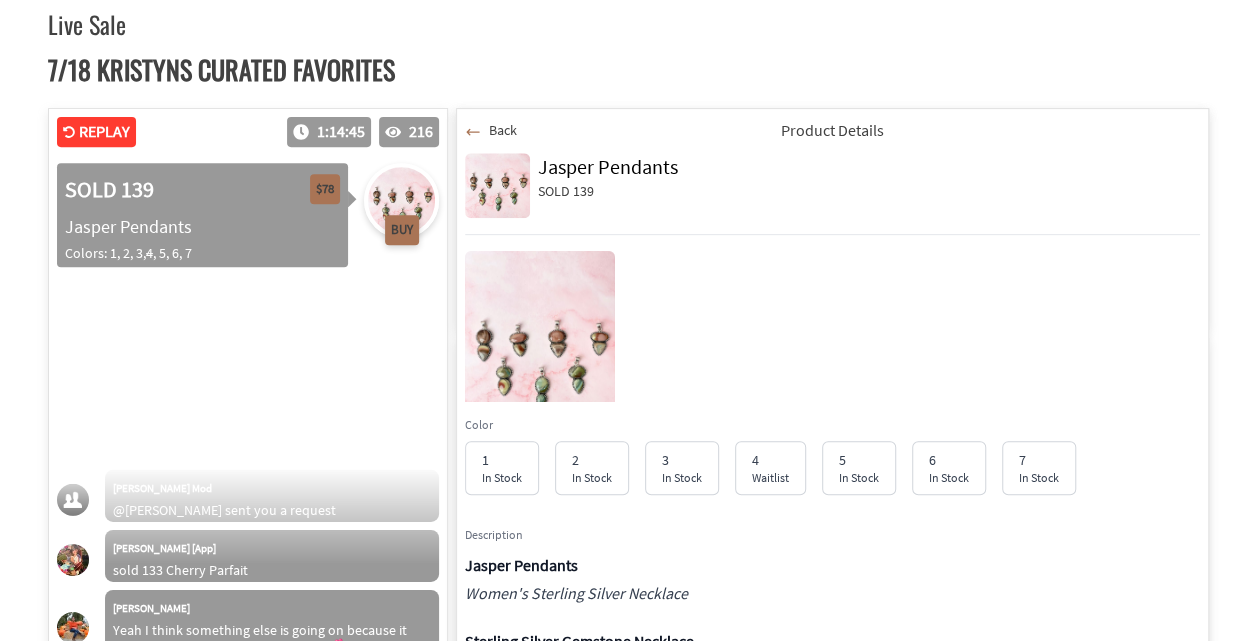 click on "Back" at bounding box center (503, 130) 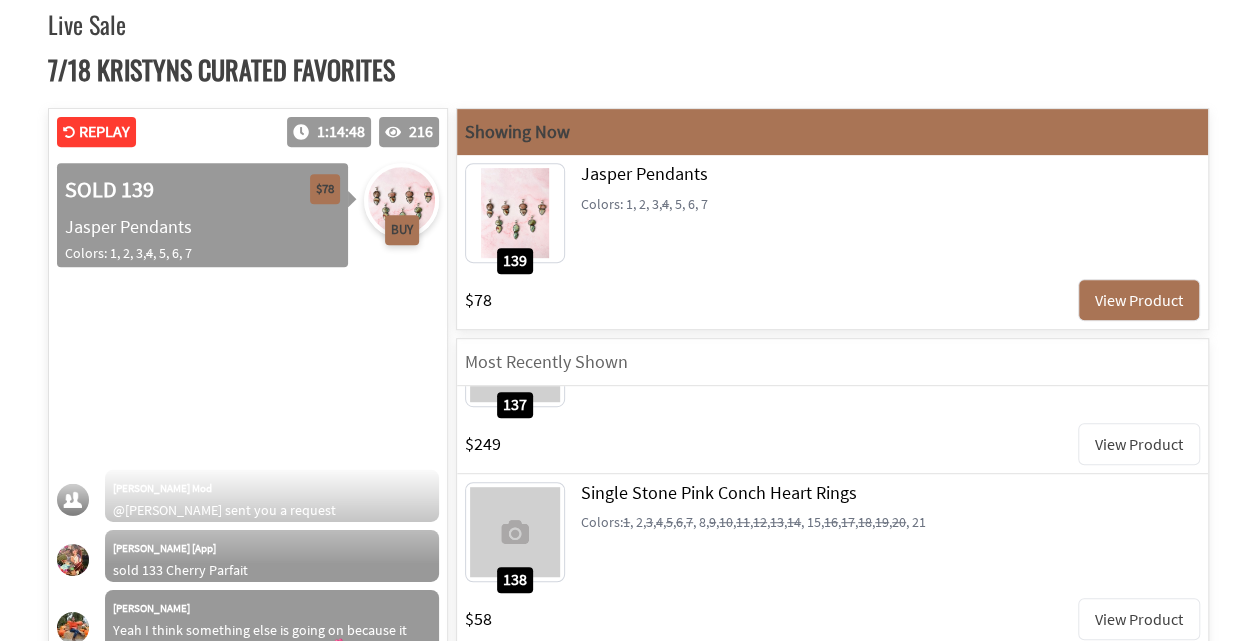 scroll, scrollTop: 25943, scrollLeft: 0, axis: vertical 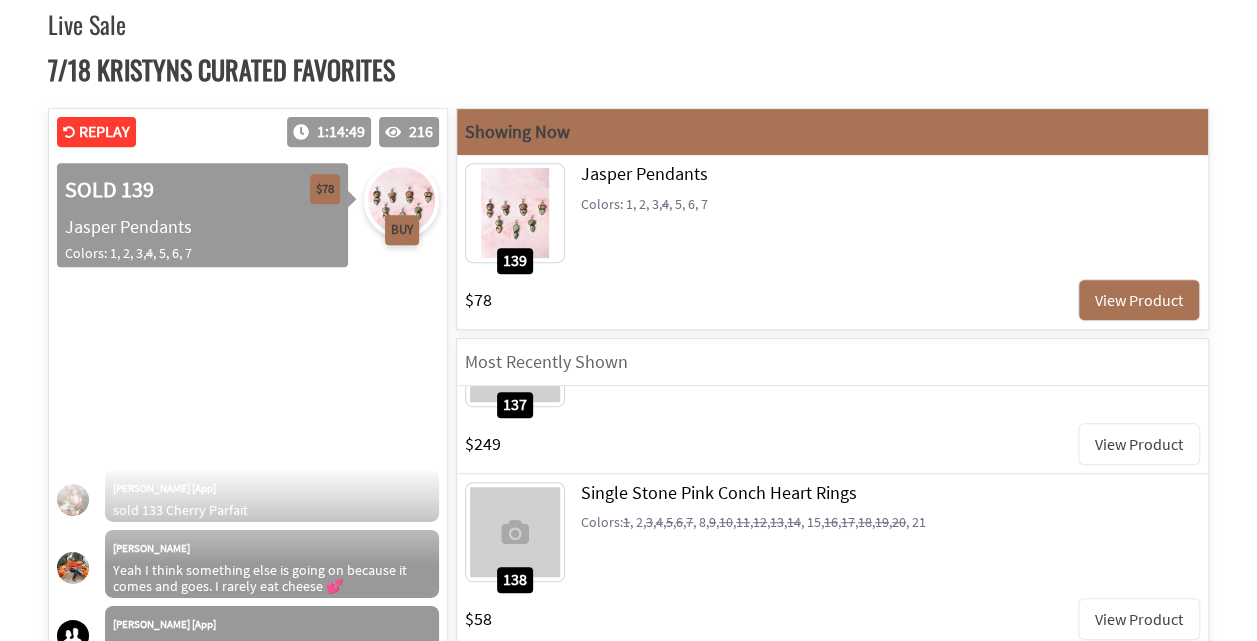 click on "View Product" at bounding box center (1139, 619) 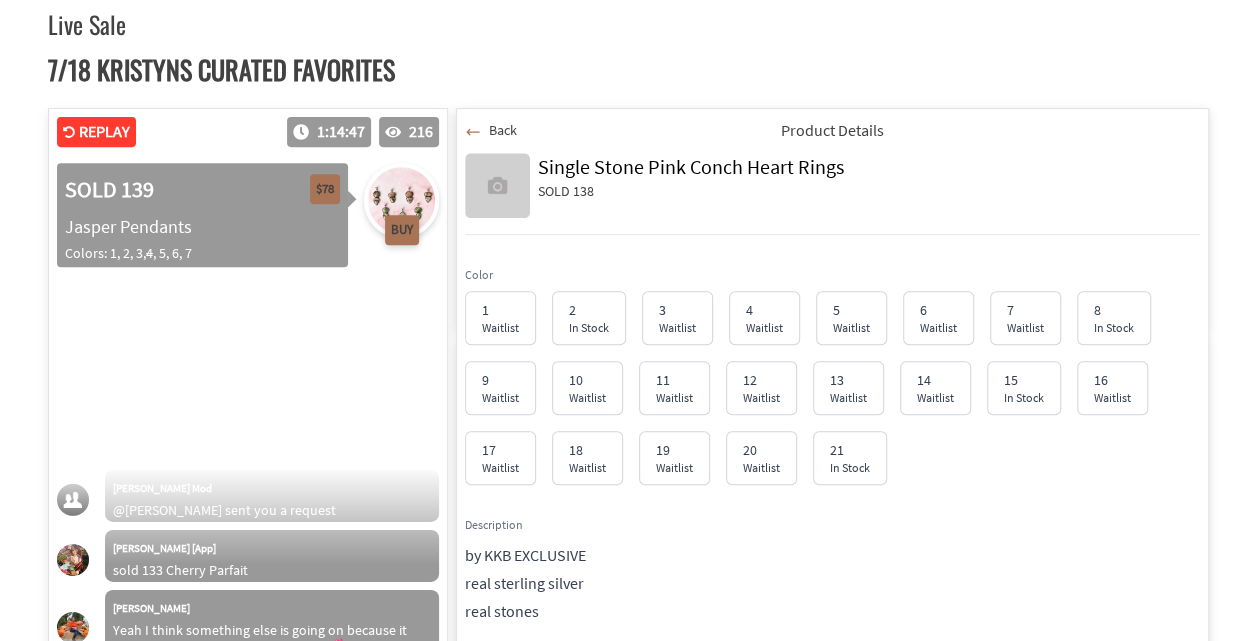 scroll, scrollTop: 25943, scrollLeft: 0, axis: vertical 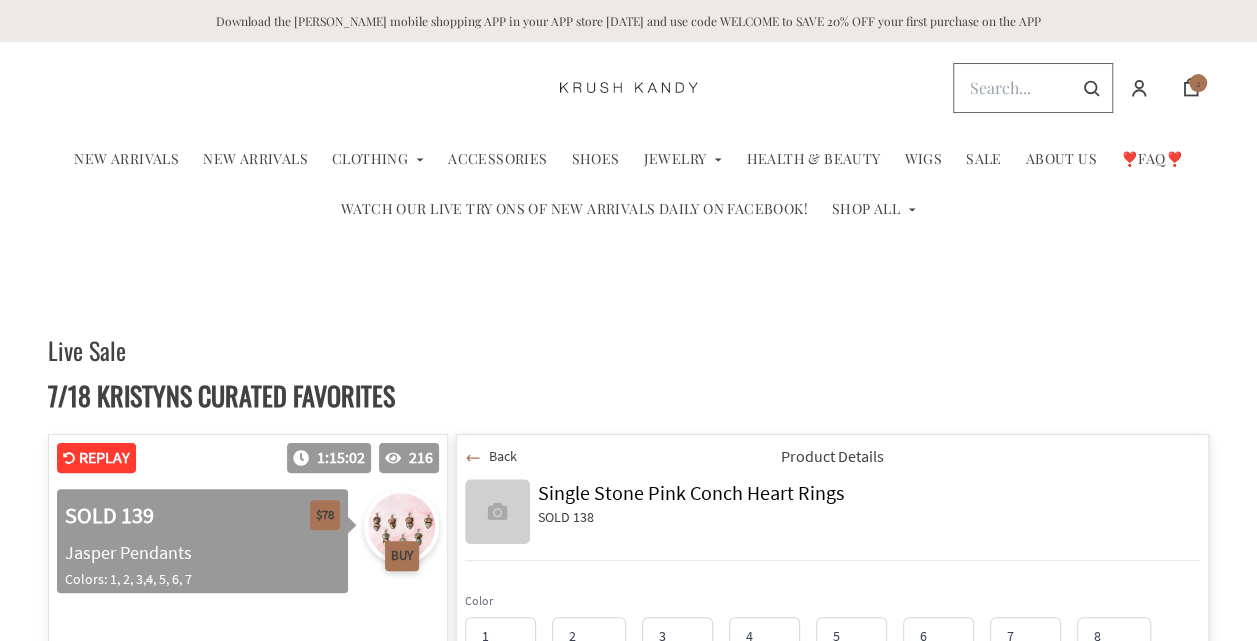 click on "Back" at bounding box center [503, 456] 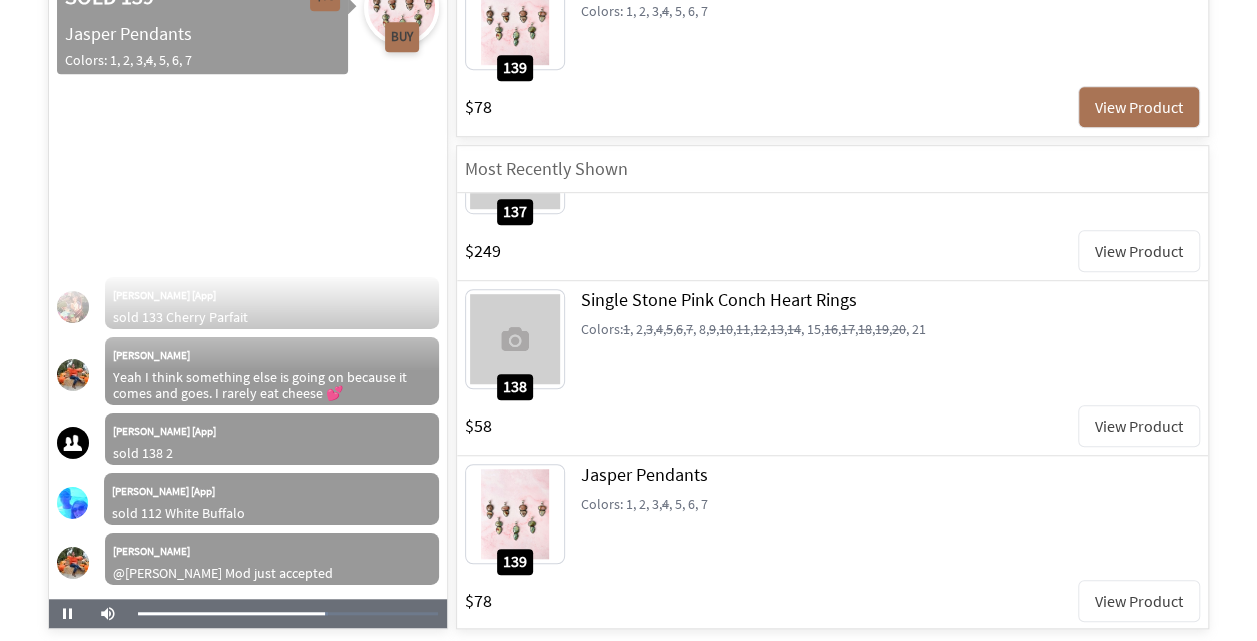 scroll, scrollTop: 536, scrollLeft: 0, axis: vertical 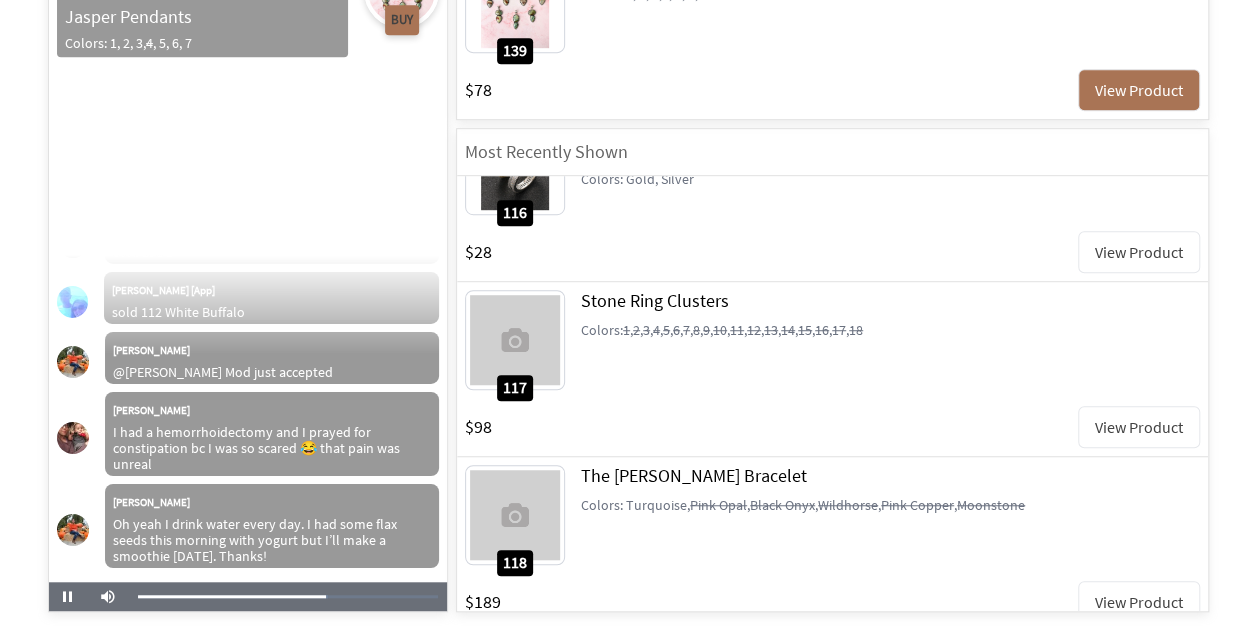 click on "View Product" at bounding box center (1139, 602) 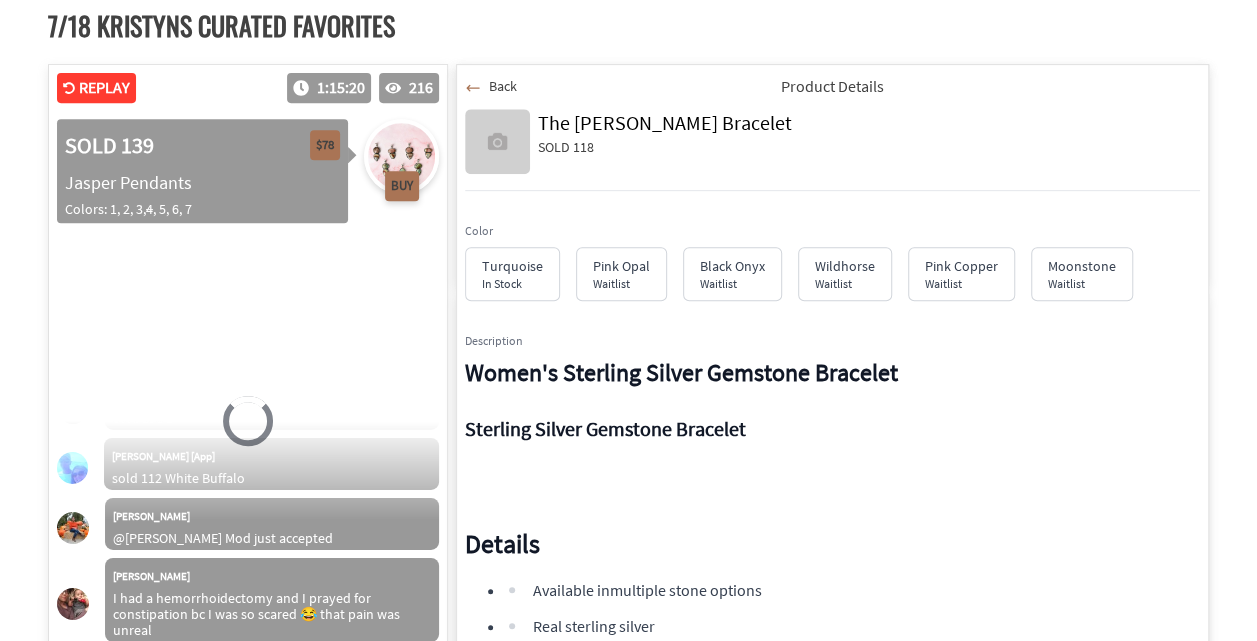 scroll, scrollTop: 362, scrollLeft: 0, axis: vertical 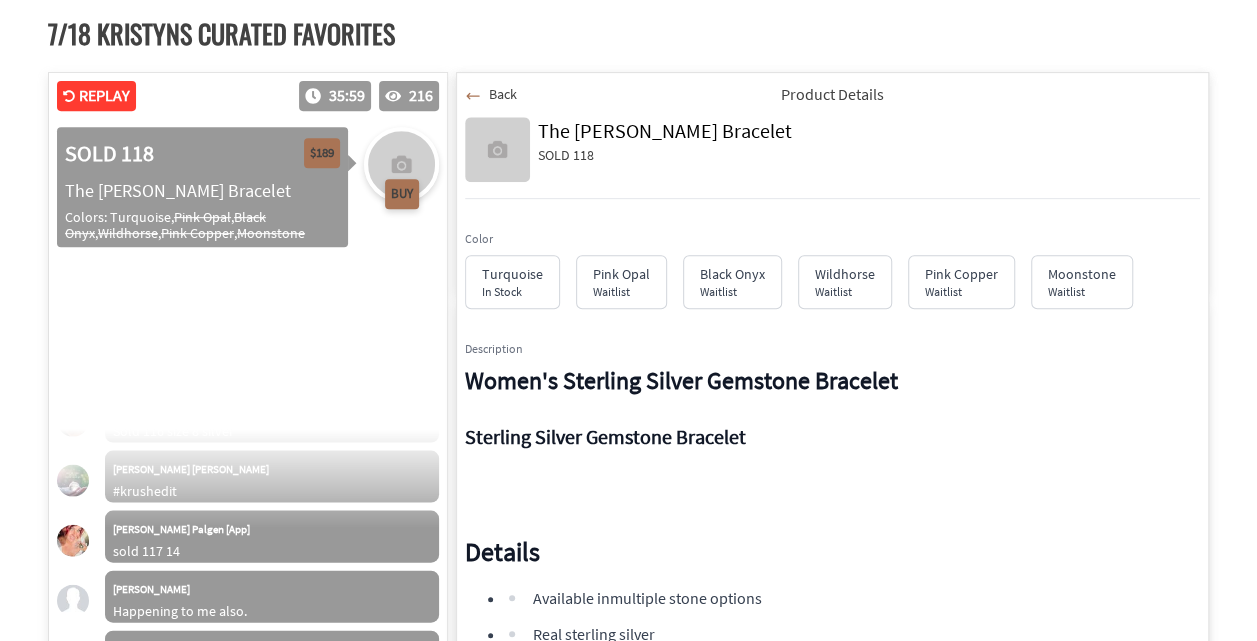 click on "Back" at bounding box center (503, 94) 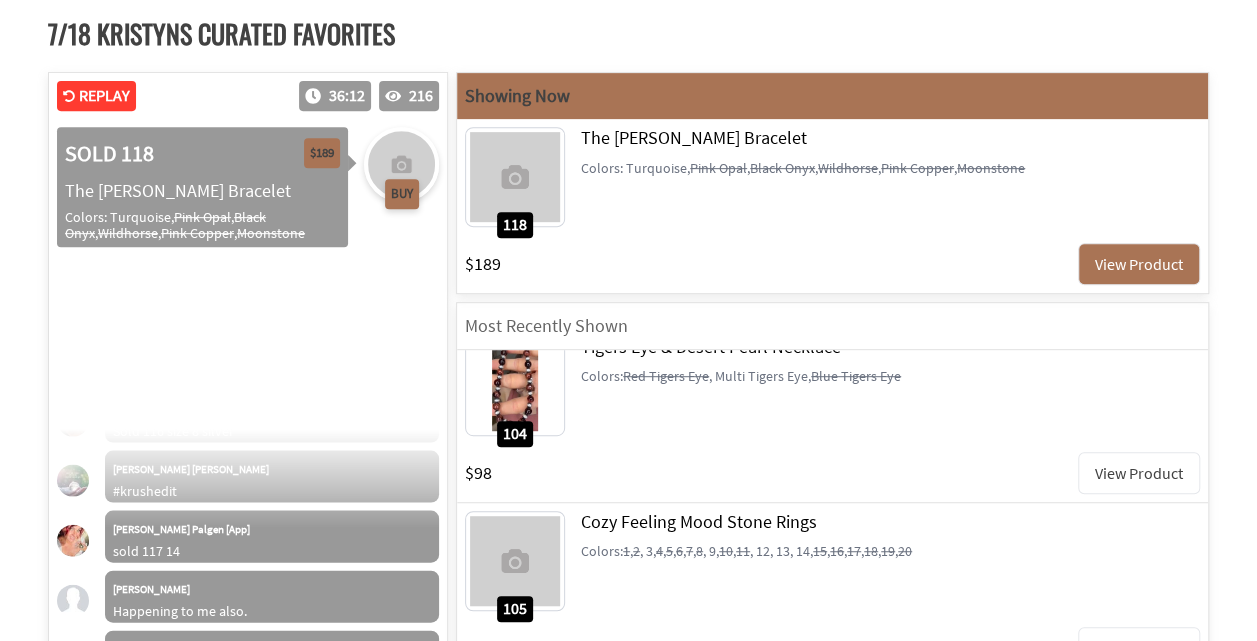 scroll, scrollTop: 655, scrollLeft: 0, axis: vertical 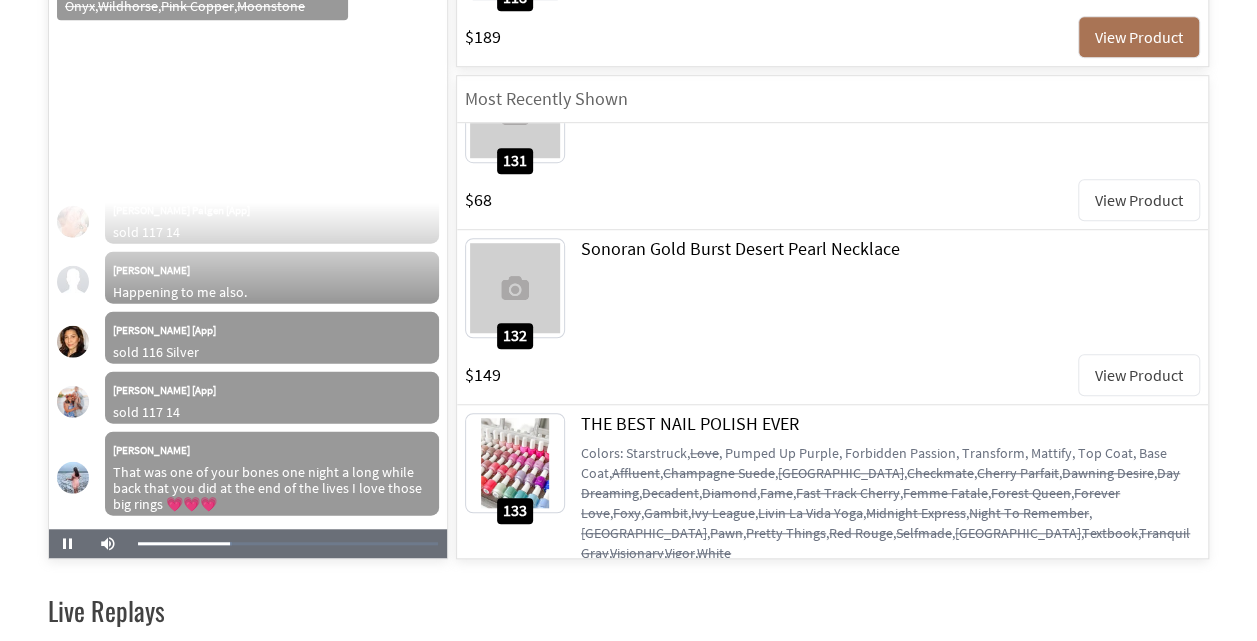click on "View Product" at bounding box center [1139, 600] 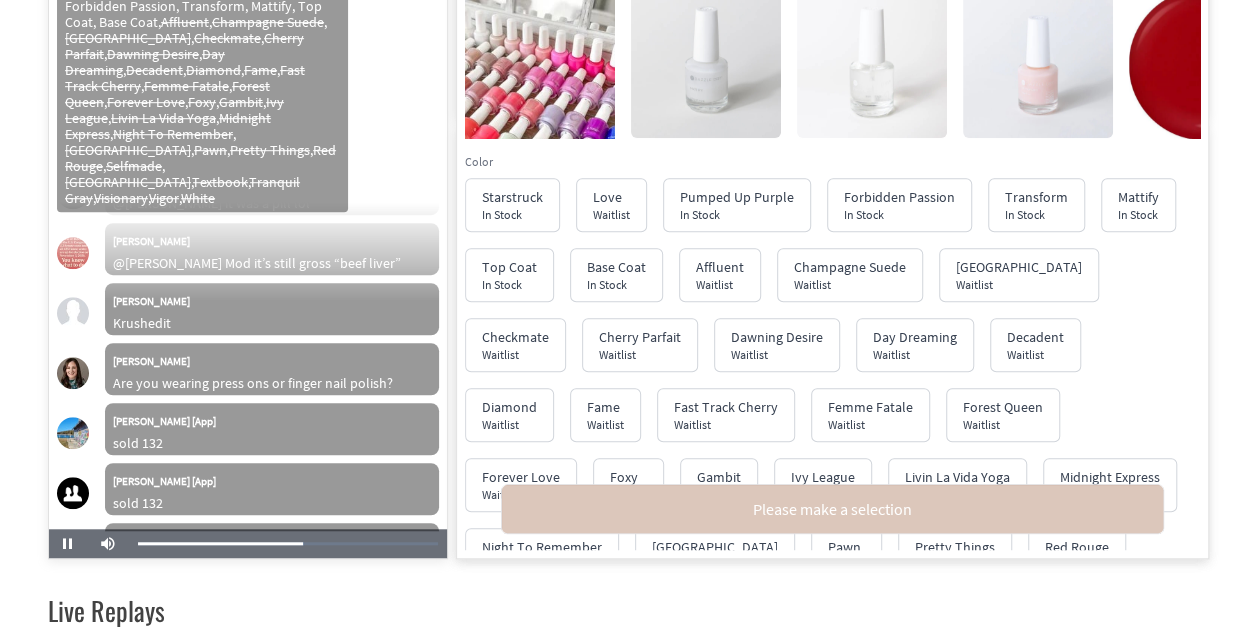 scroll, scrollTop: 23371, scrollLeft: 0, axis: vertical 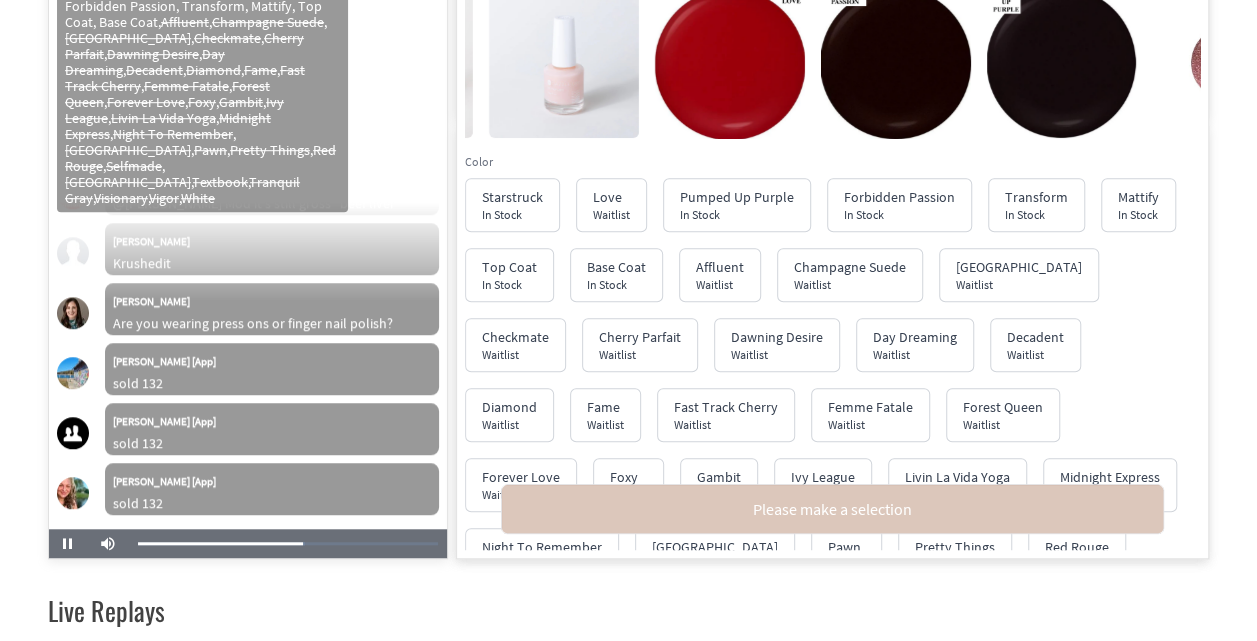 click at bounding box center (564, 63) 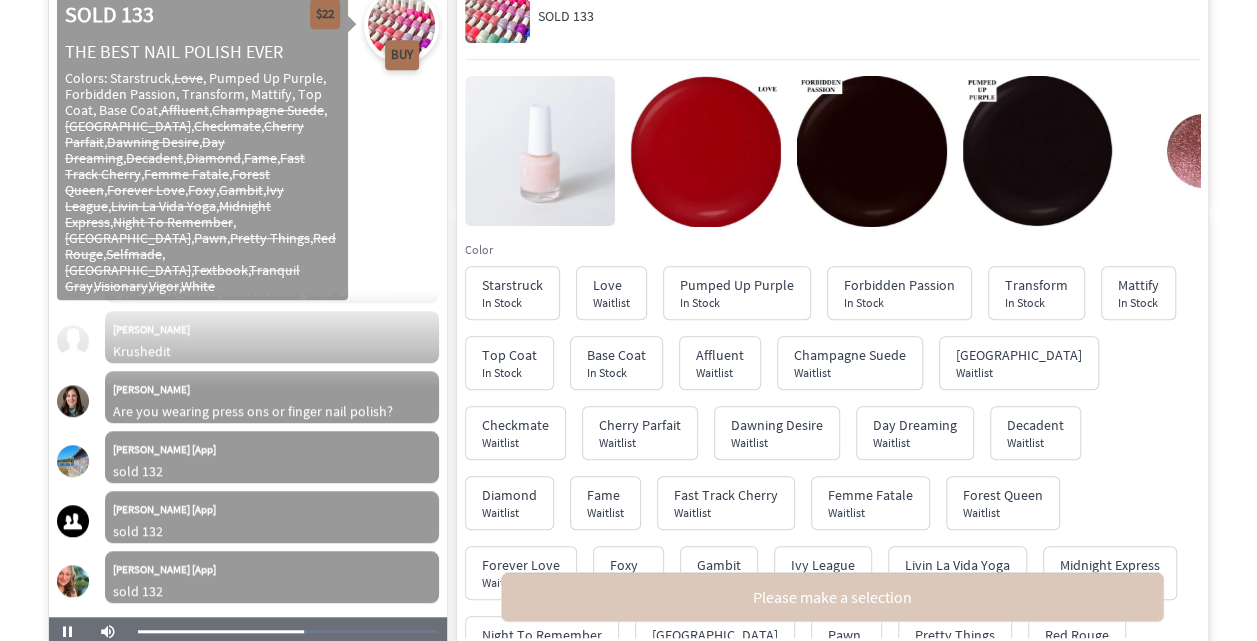 scroll, scrollTop: 496, scrollLeft: 0, axis: vertical 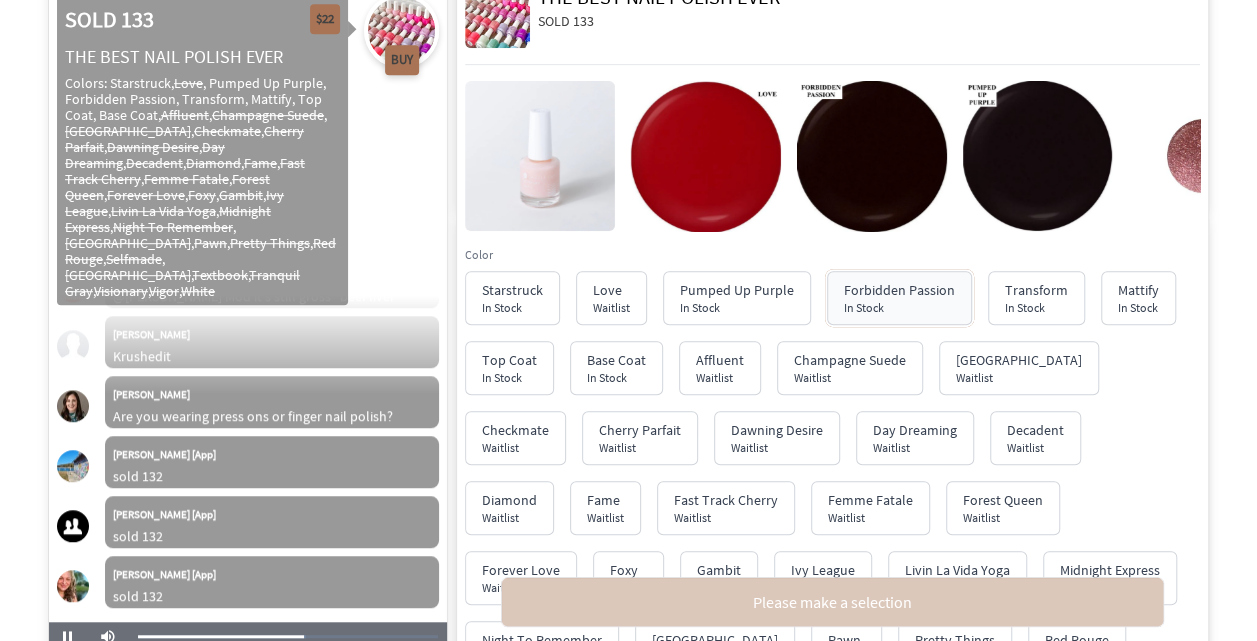click on "Forbidden Passion" at bounding box center (899, 290) 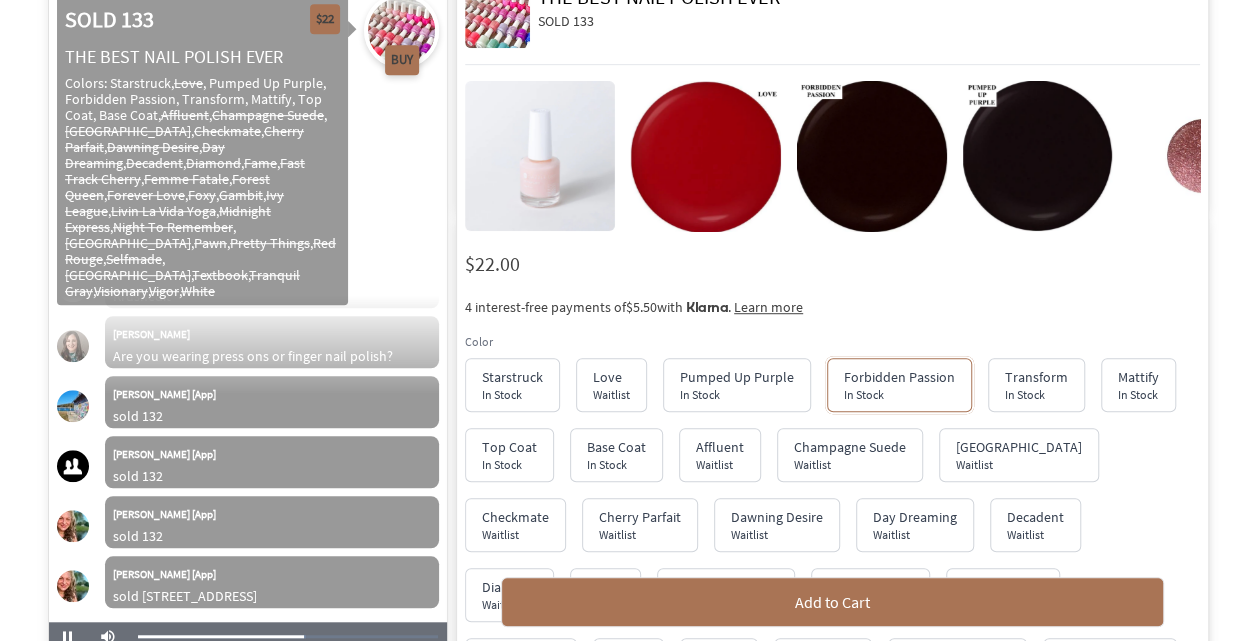 scroll, scrollTop: 23507, scrollLeft: 0, axis: vertical 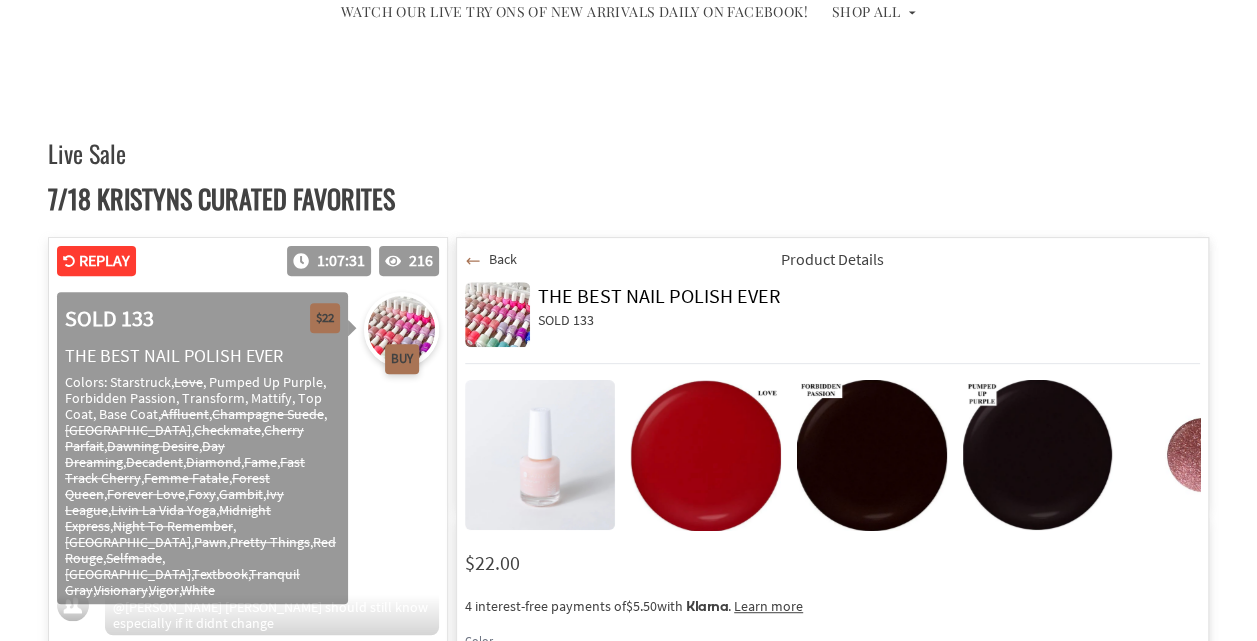 click on "Back" at bounding box center [491, 259] 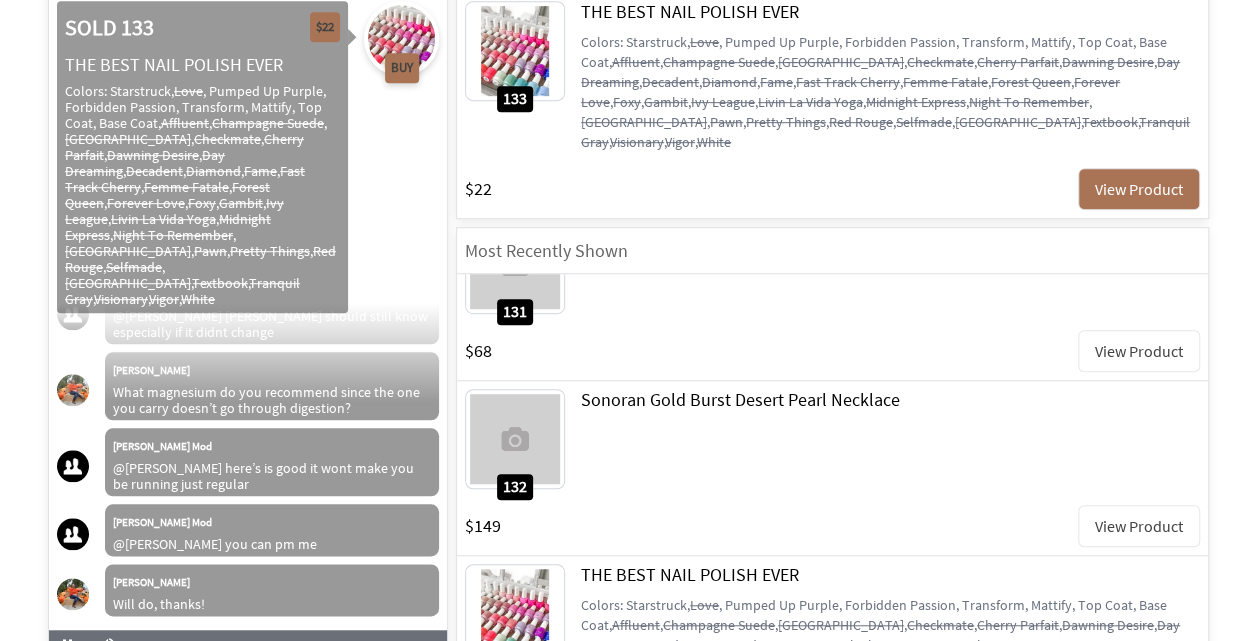 scroll, scrollTop: 496, scrollLeft: 0, axis: vertical 